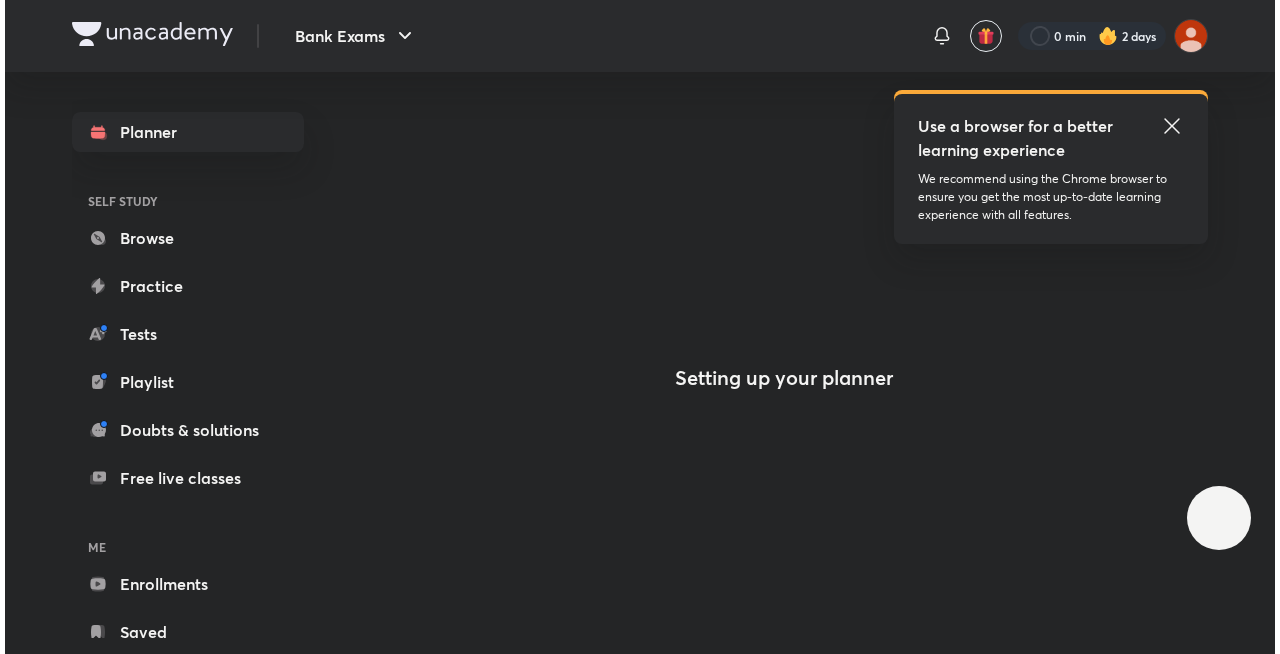 scroll, scrollTop: 0, scrollLeft: 0, axis: both 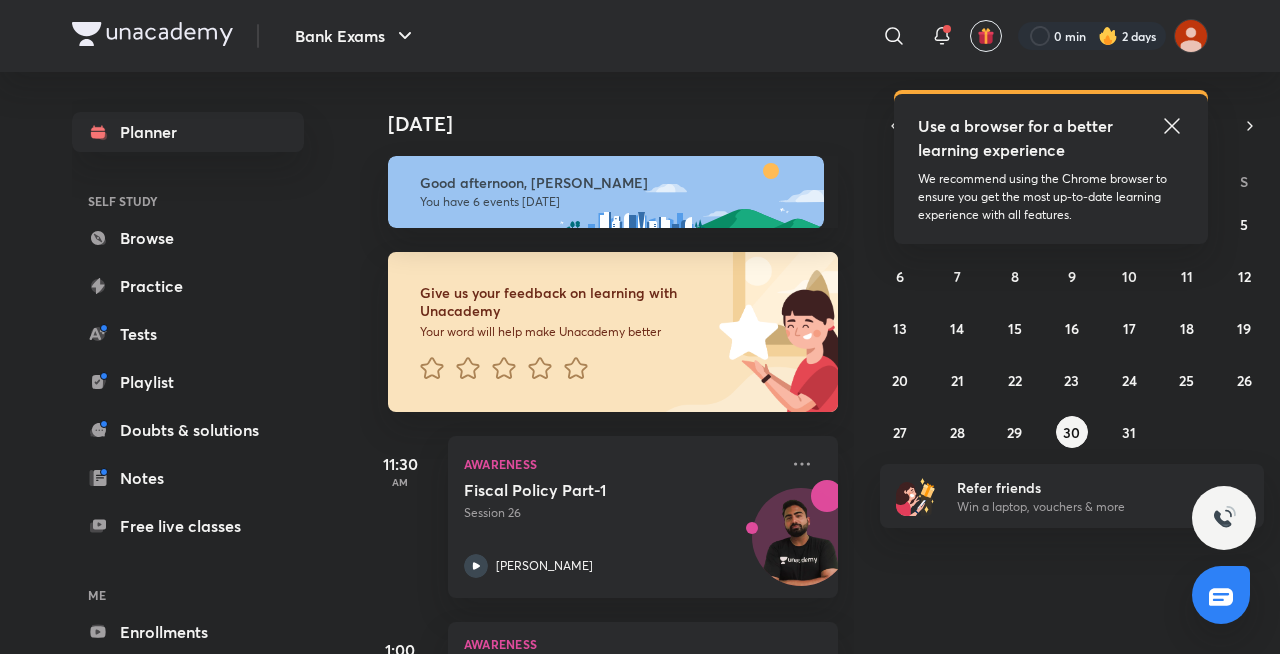 click 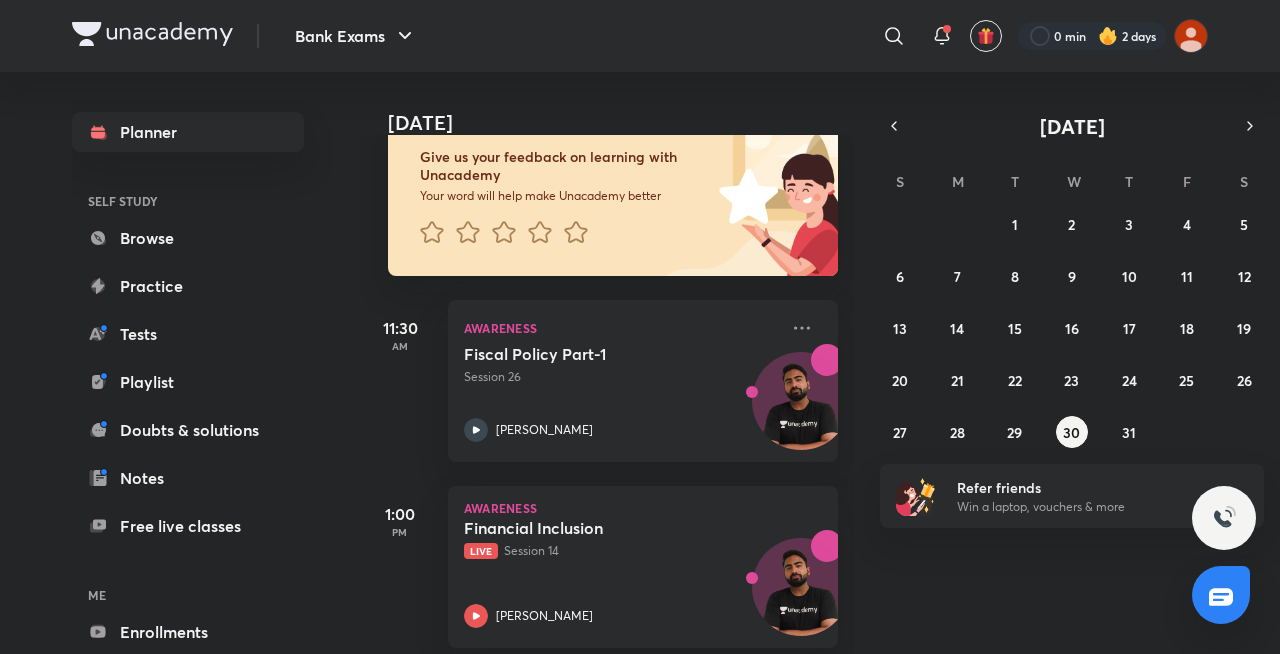 scroll, scrollTop: 41, scrollLeft: 0, axis: vertical 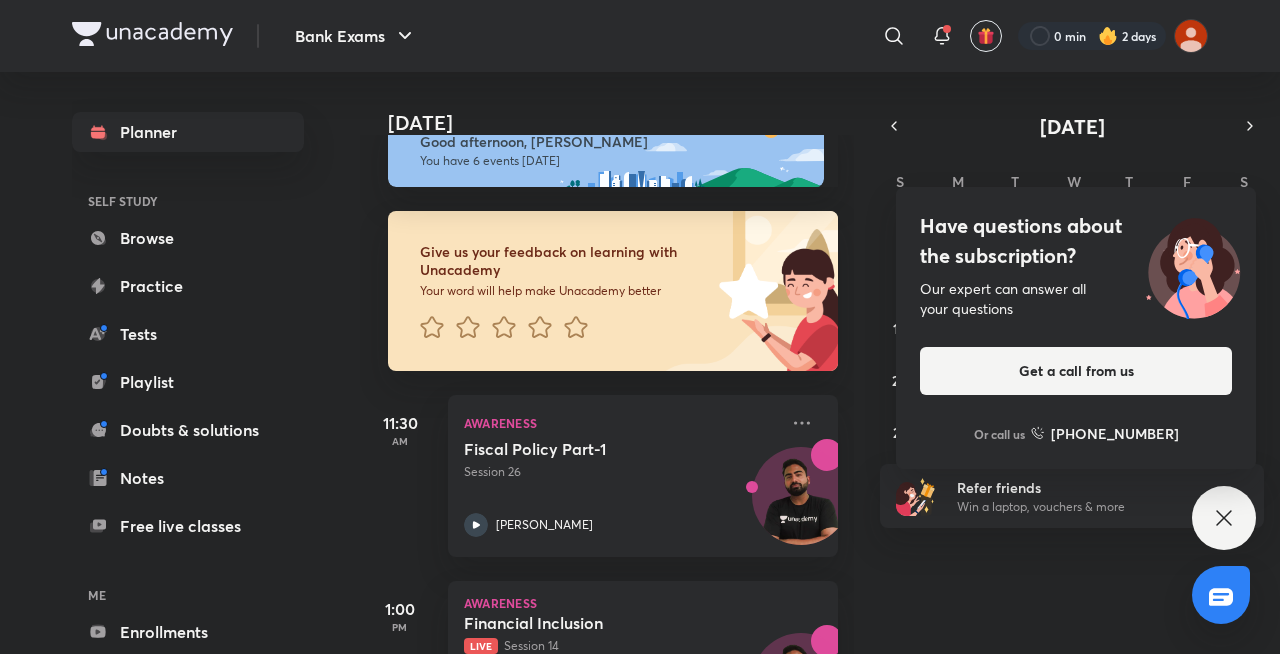 click on "Or call us" at bounding box center (999, 434) 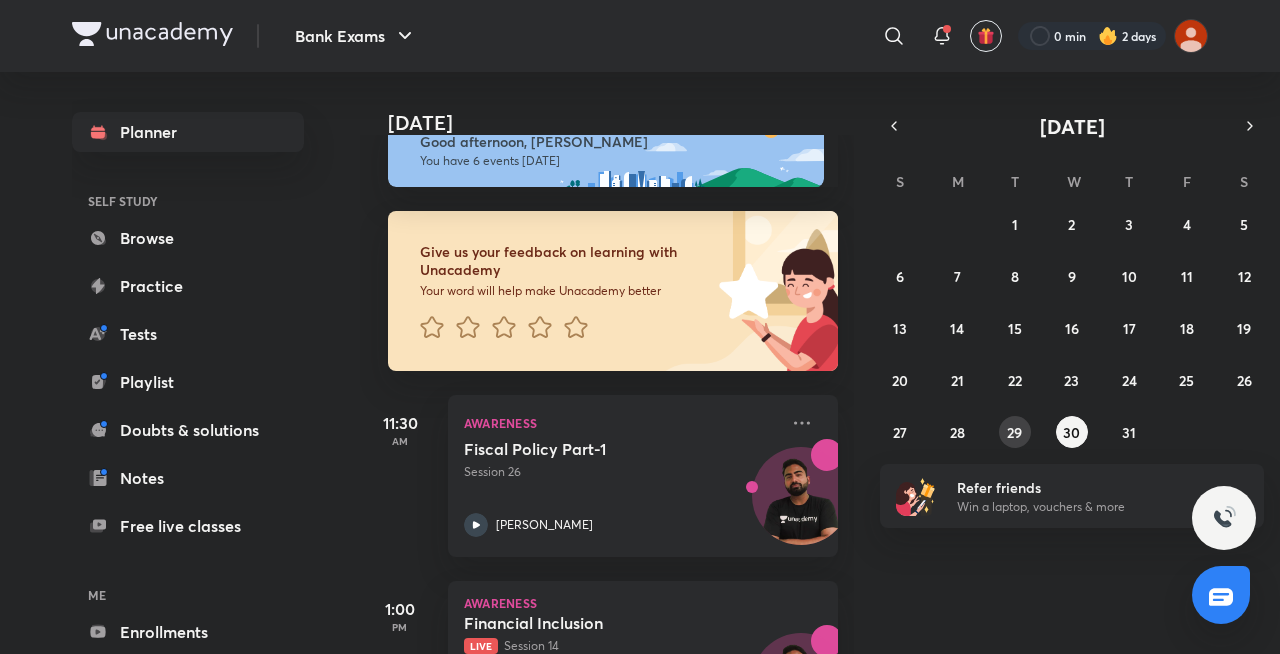 click on "29" at bounding box center (1014, 432) 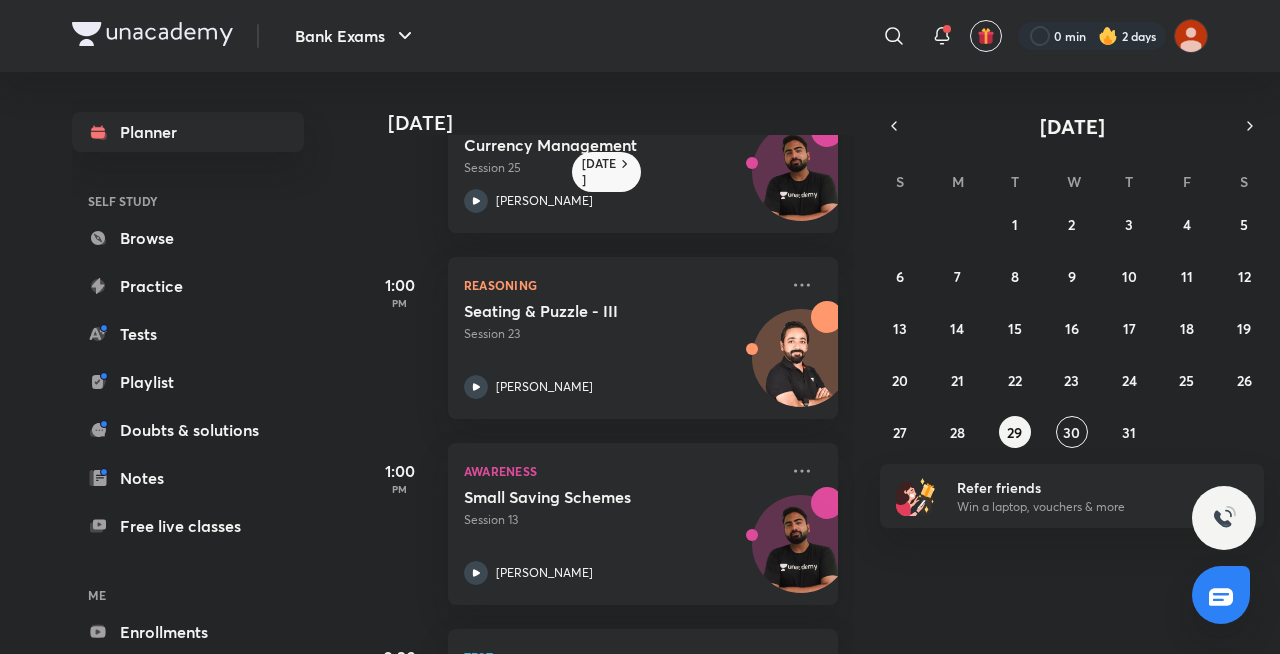 scroll, scrollTop: 88, scrollLeft: 0, axis: vertical 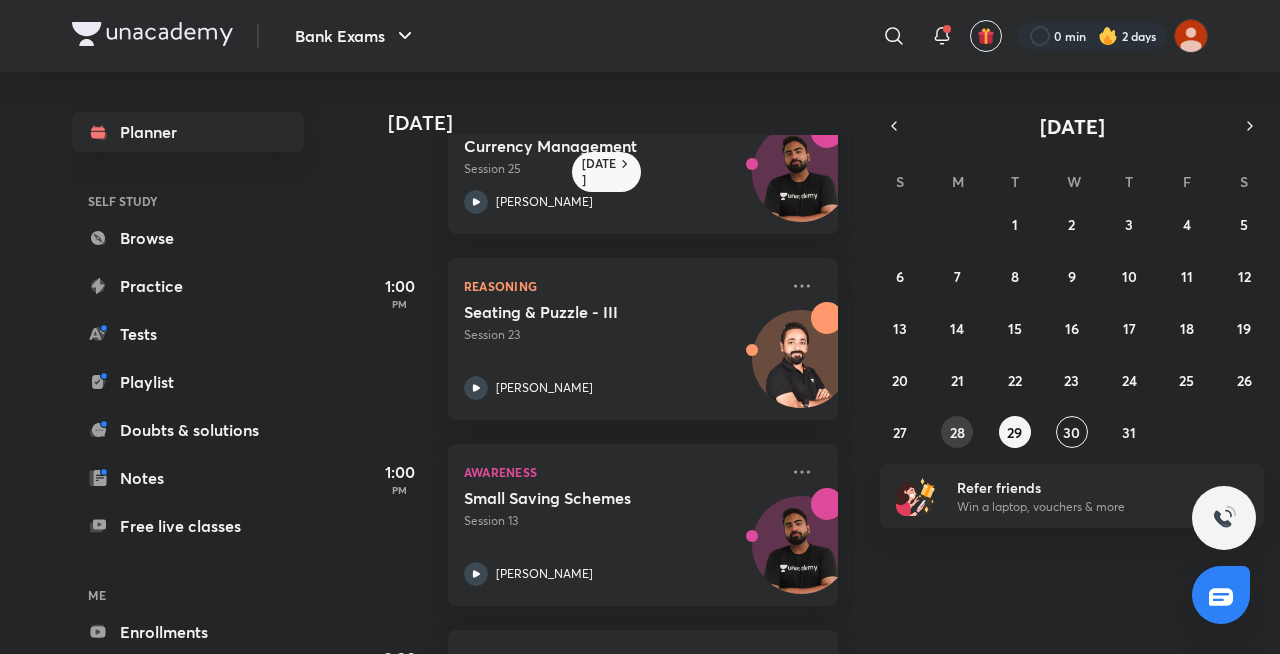 click on "28" at bounding box center (957, 432) 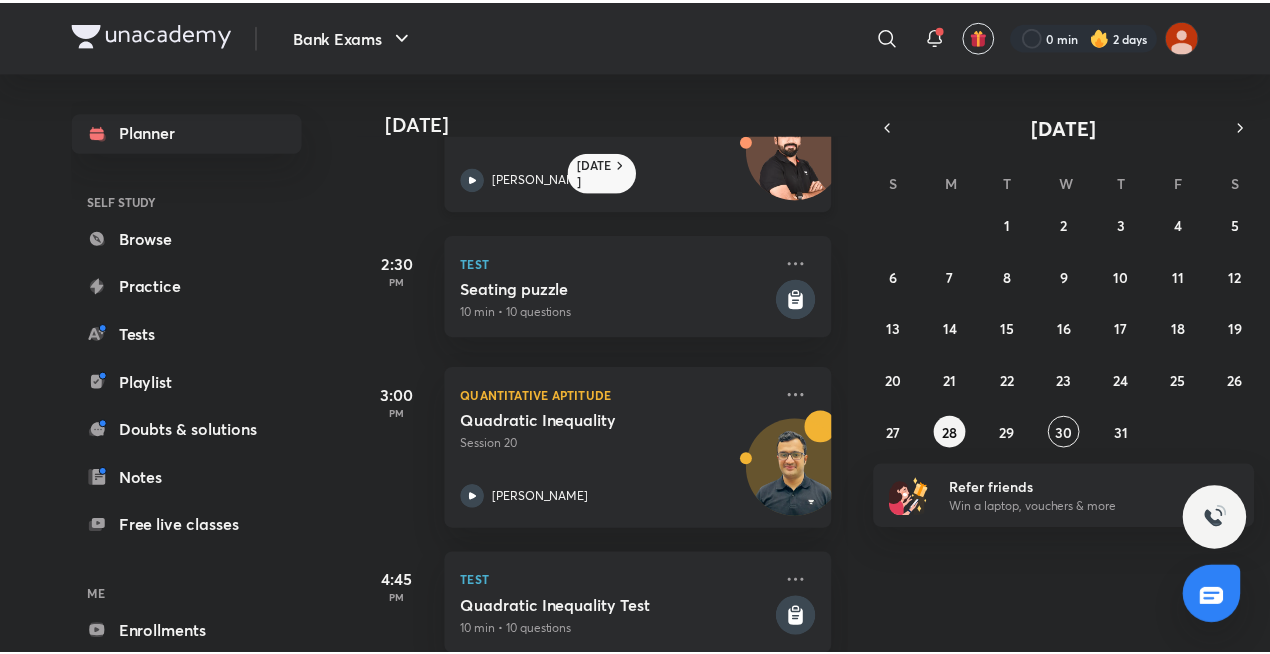 scroll, scrollTop: 504, scrollLeft: 0, axis: vertical 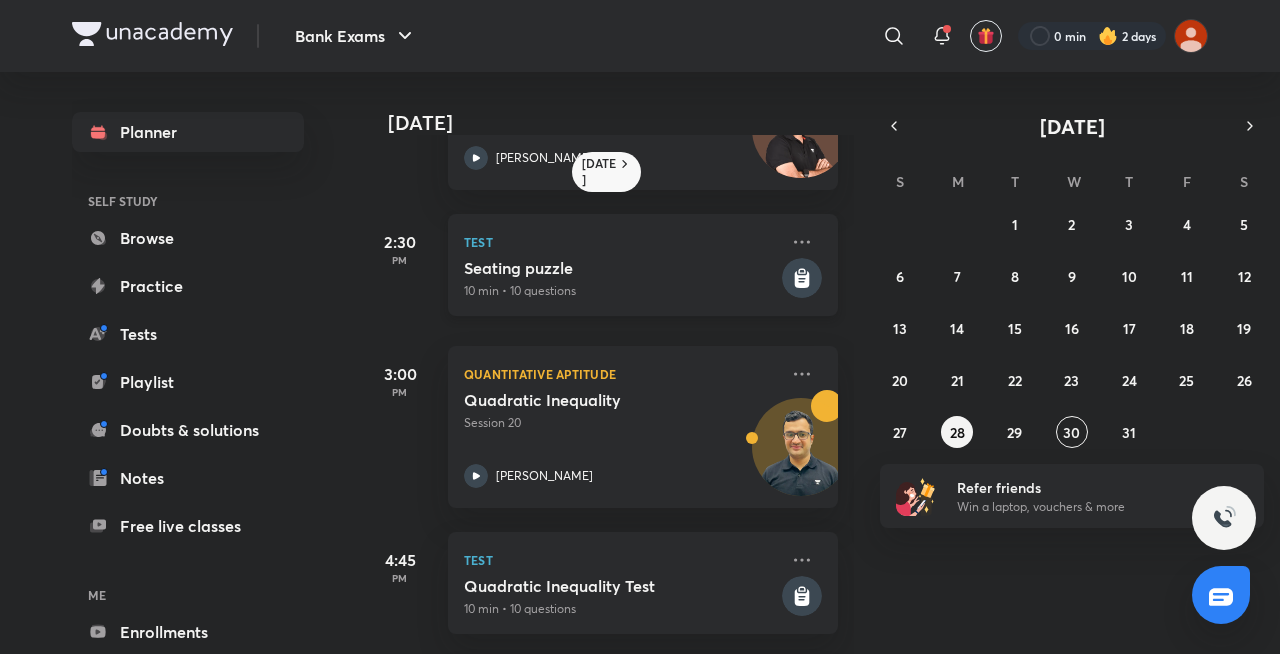 click on "Seating puzzle 10 min • 10 questions" at bounding box center [621, 279] 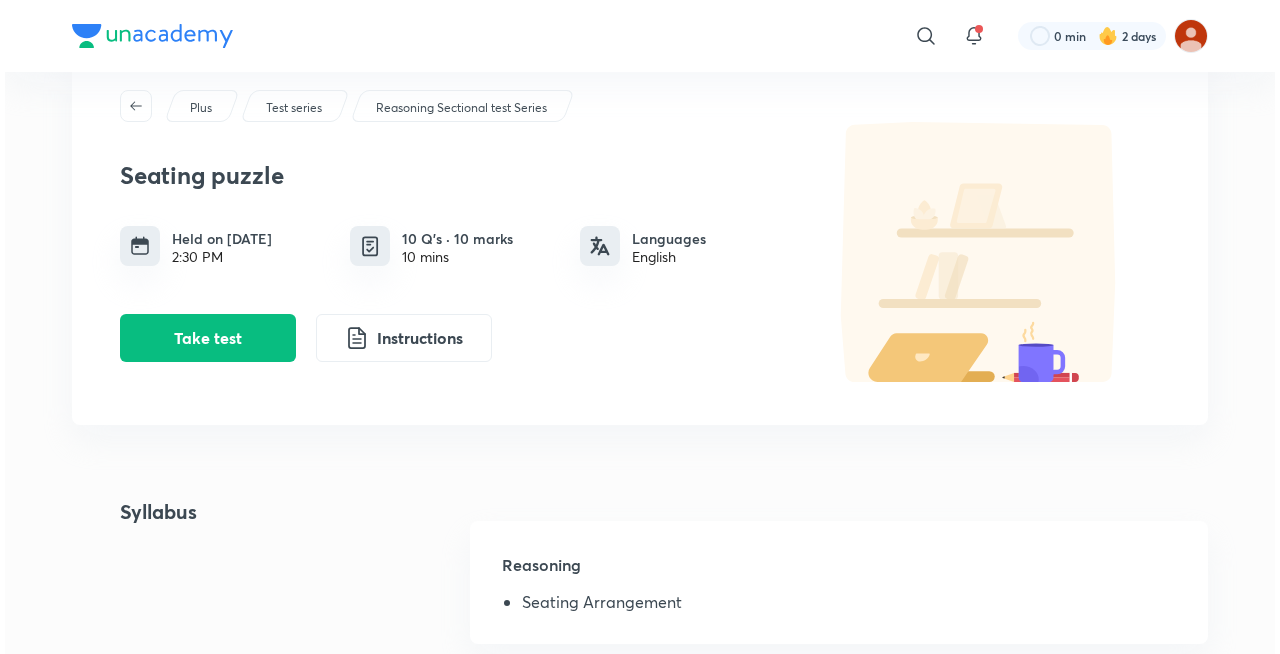 scroll, scrollTop: 0, scrollLeft: 0, axis: both 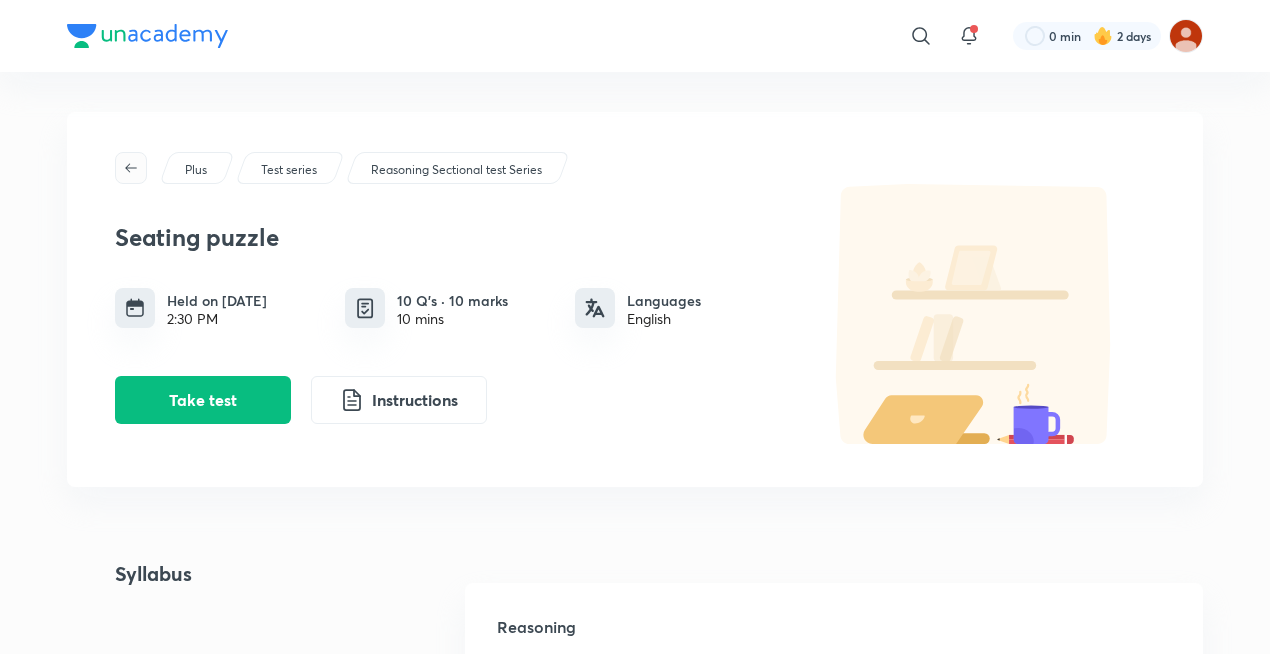 click 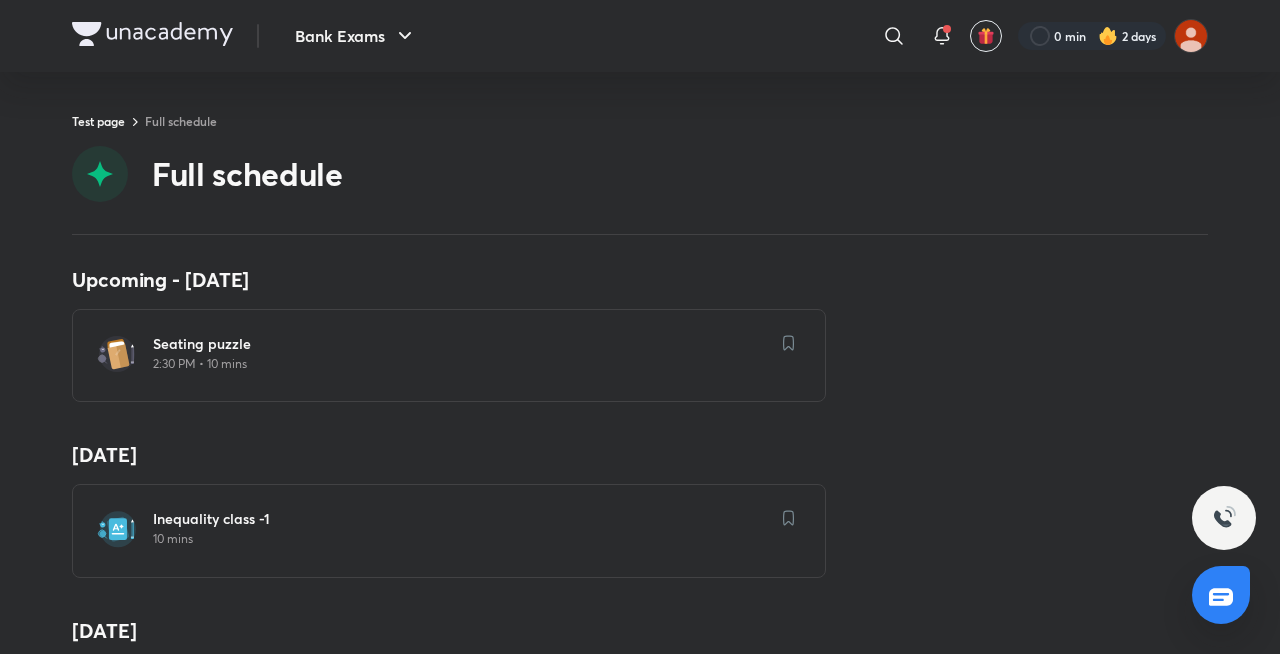click at bounding box center [152, 34] 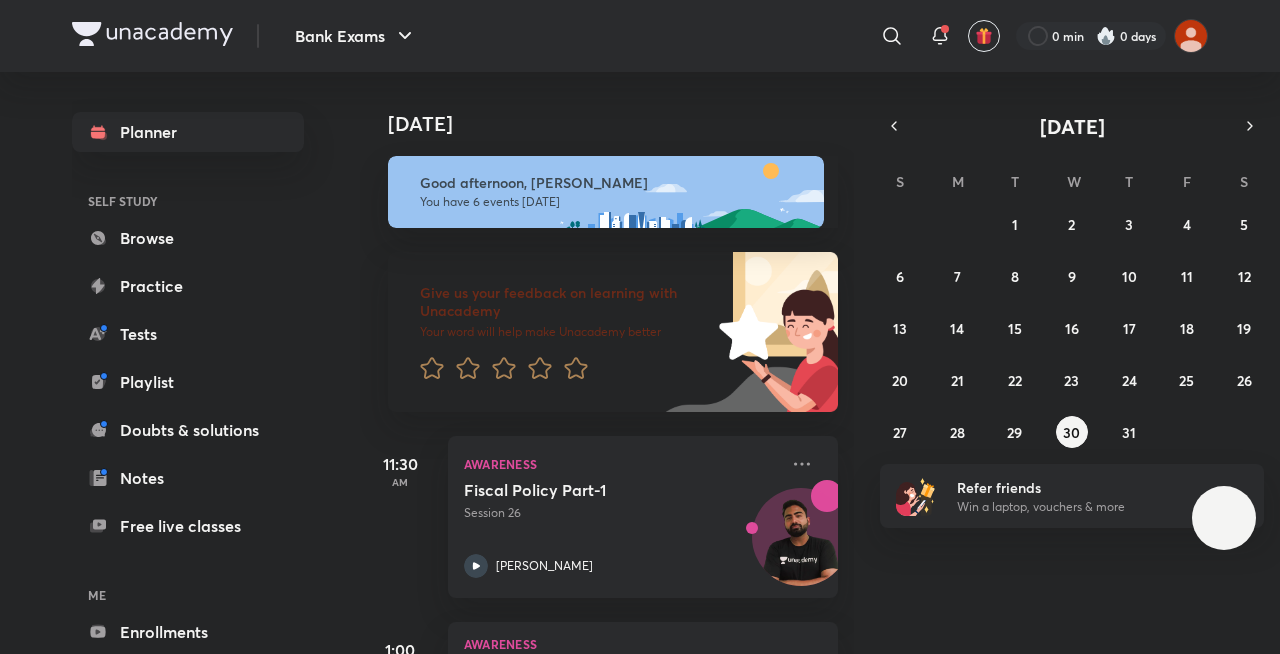 scroll, scrollTop: 0, scrollLeft: 0, axis: both 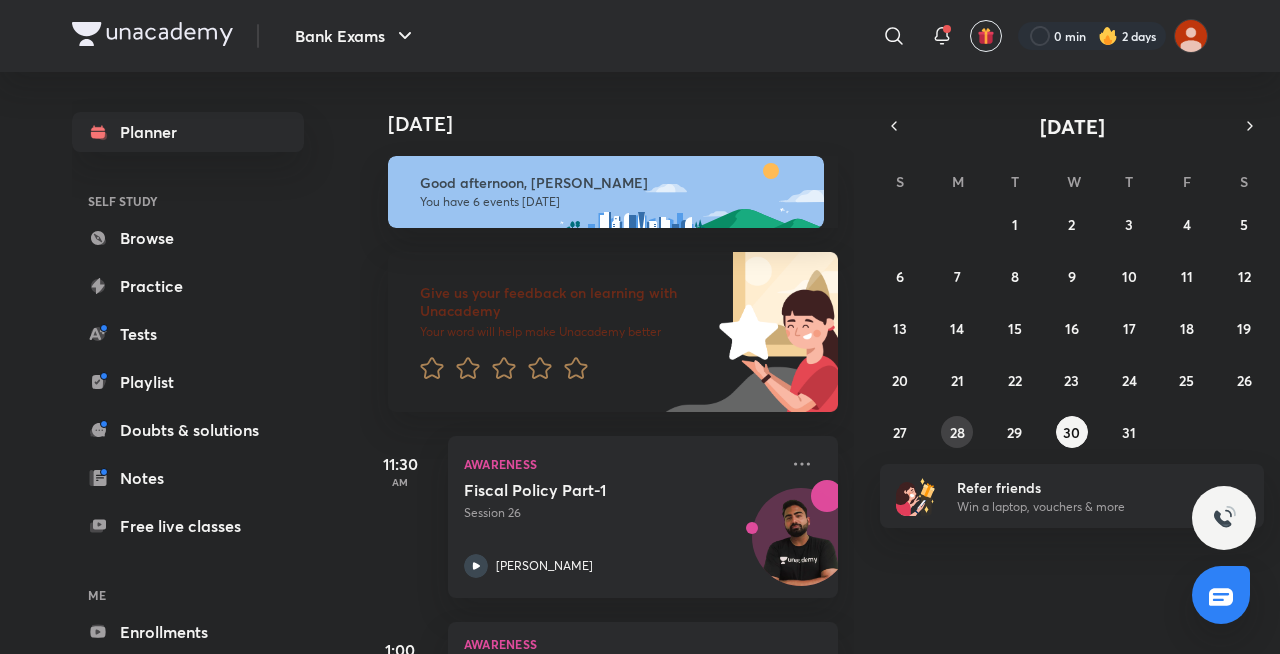 click on "28" at bounding box center (957, 432) 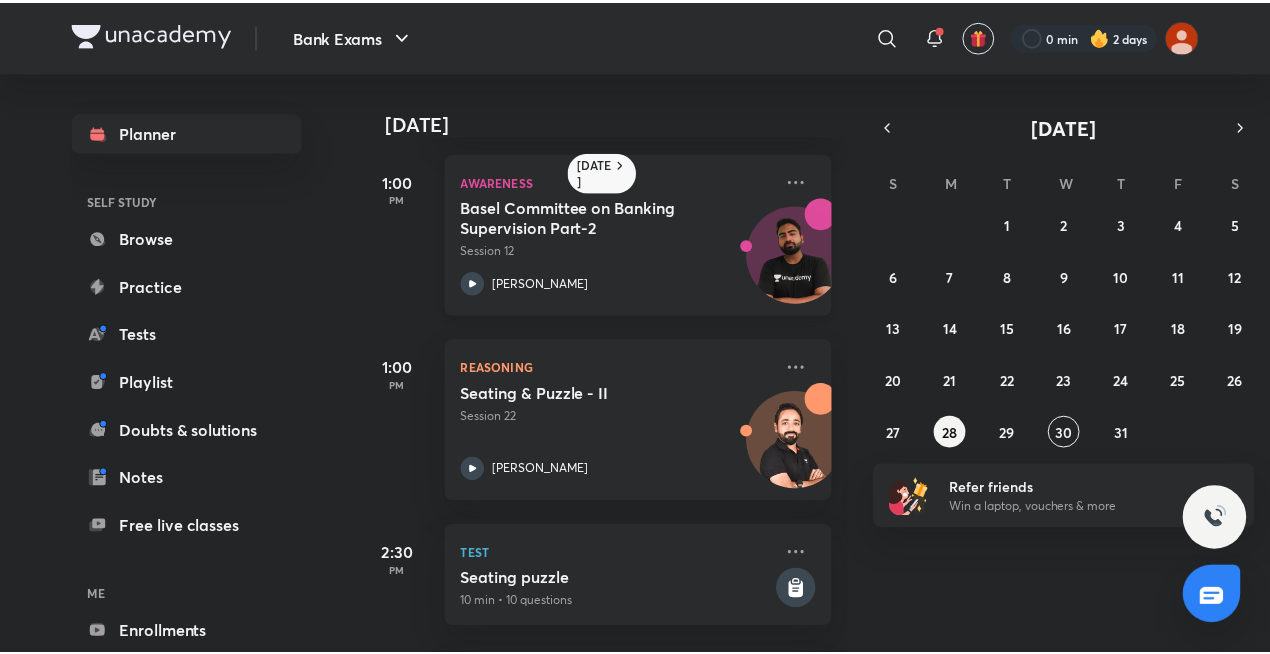 scroll, scrollTop: 198, scrollLeft: 0, axis: vertical 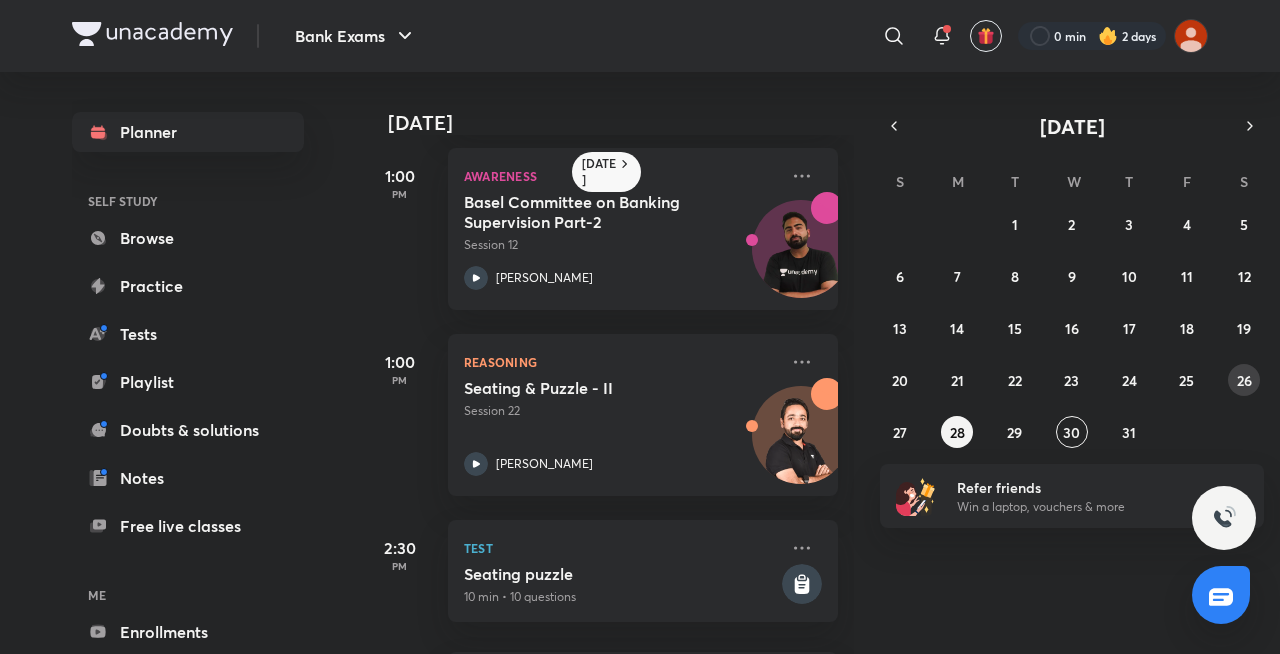 click on "26" at bounding box center (1244, 380) 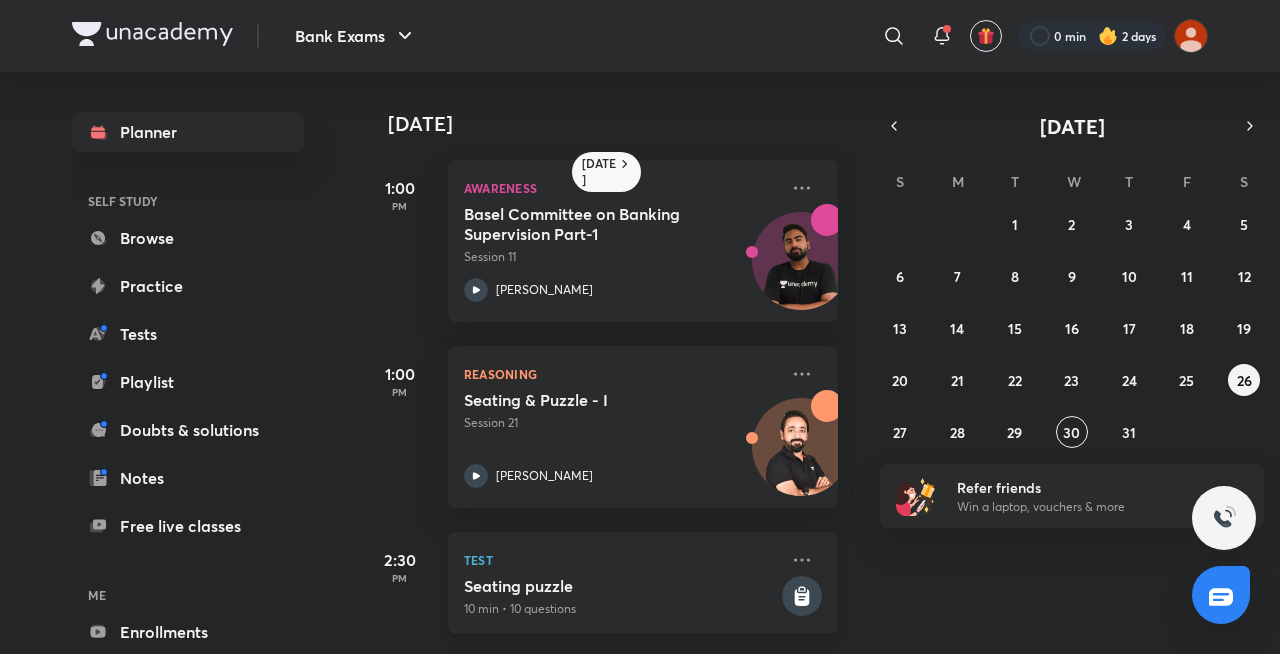 click on "Test" at bounding box center (621, 560) 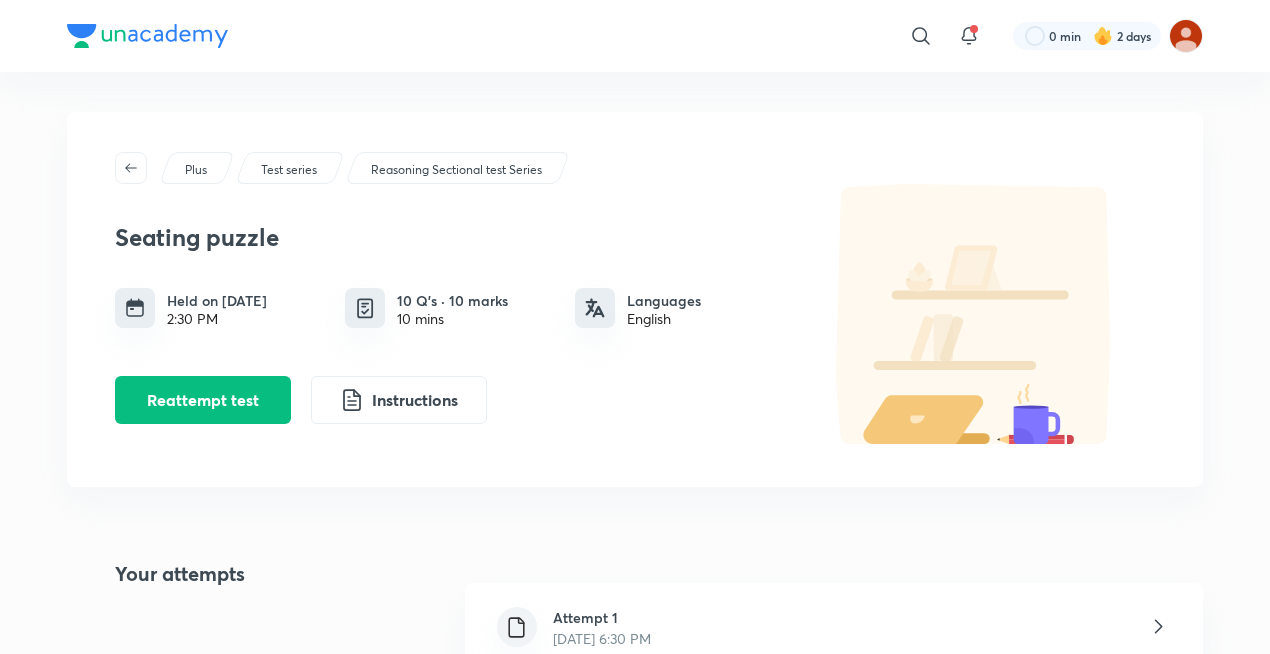 click at bounding box center [147, 36] 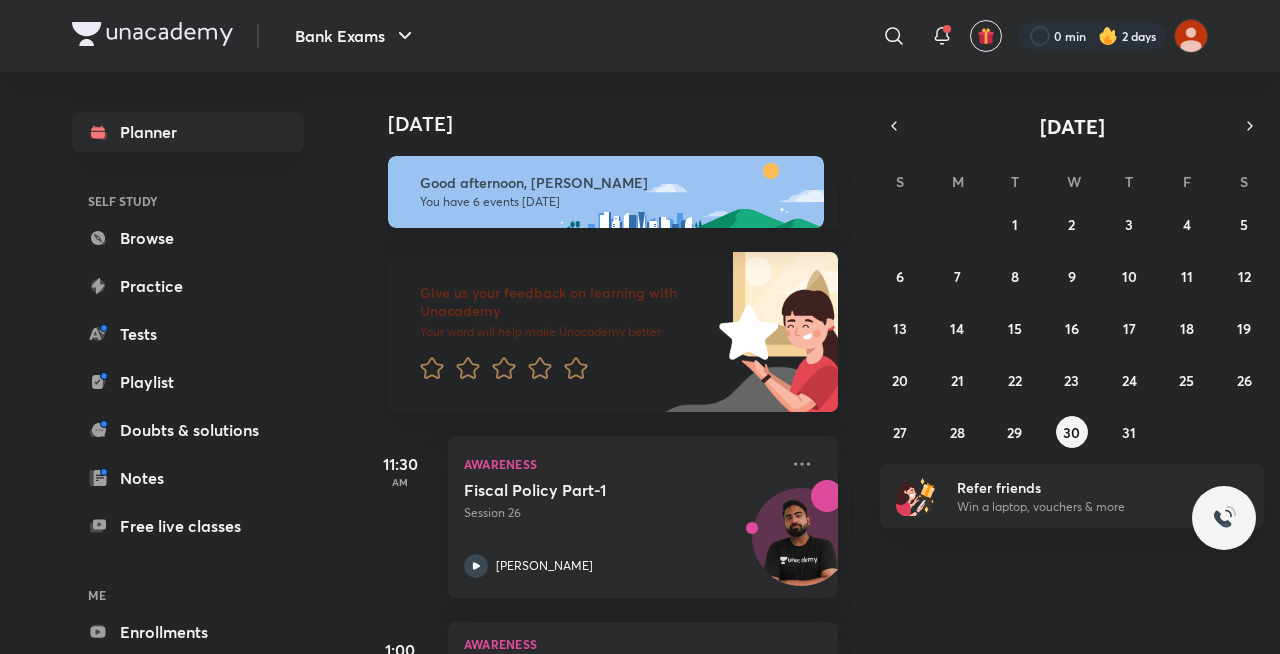 scroll, scrollTop: 0, scrollLeft: 0, axis: both 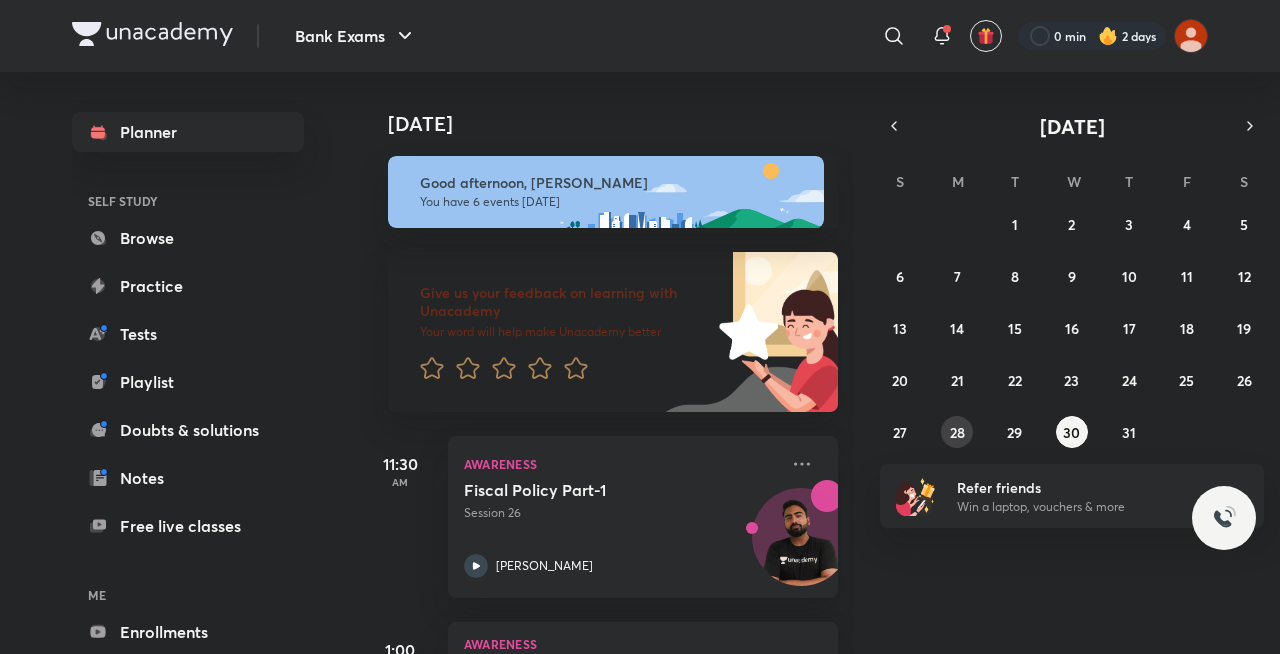 click on "28" at bounding box center (957, 432) 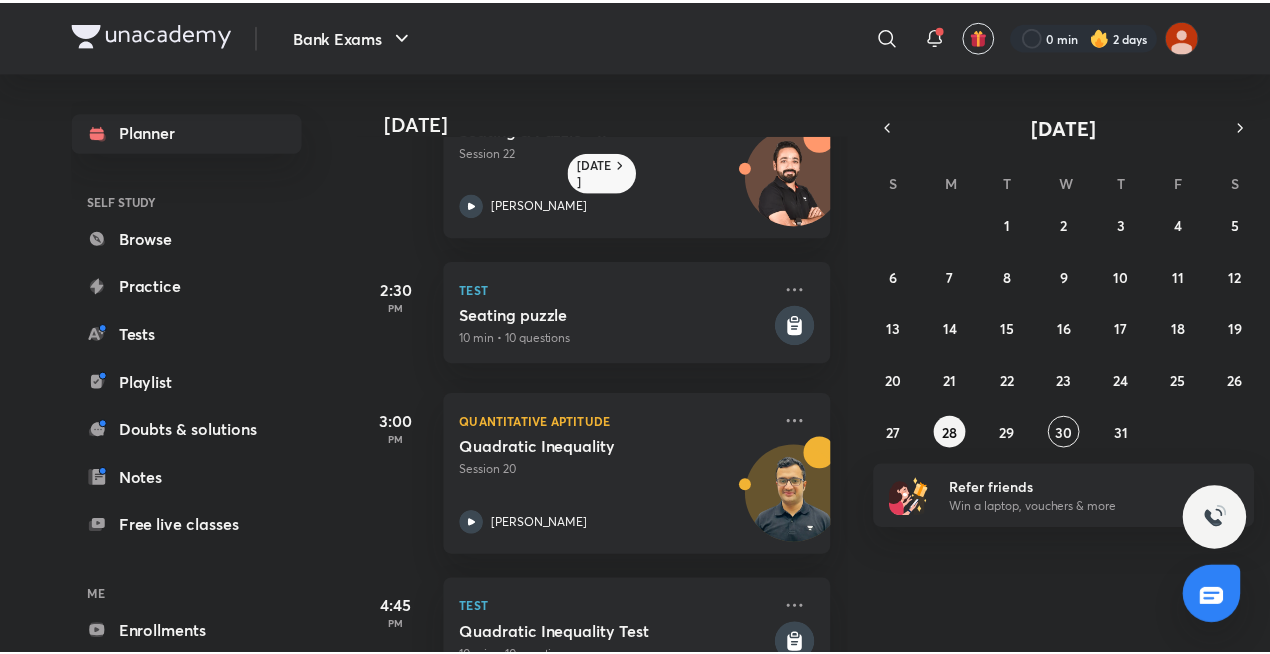 scroll, scrollTop: 457, scrollLeft: 0, axis: vertical 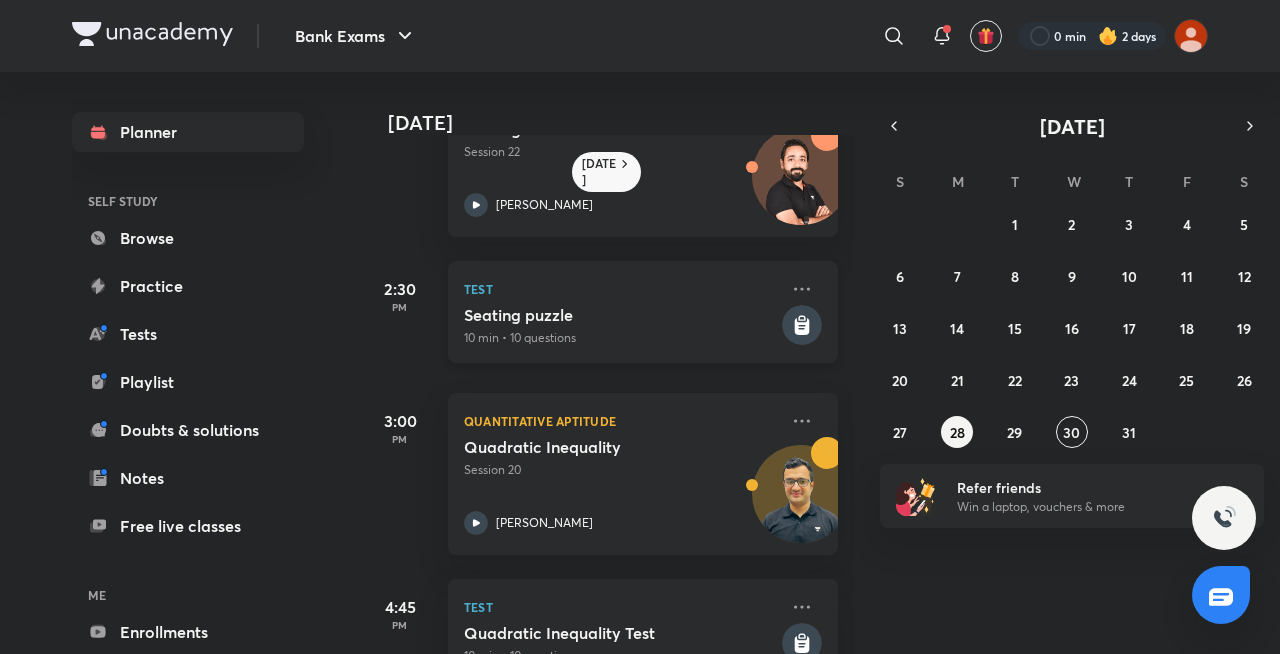 click on "10 min • 10 questions" at bounding box center [621, 338] 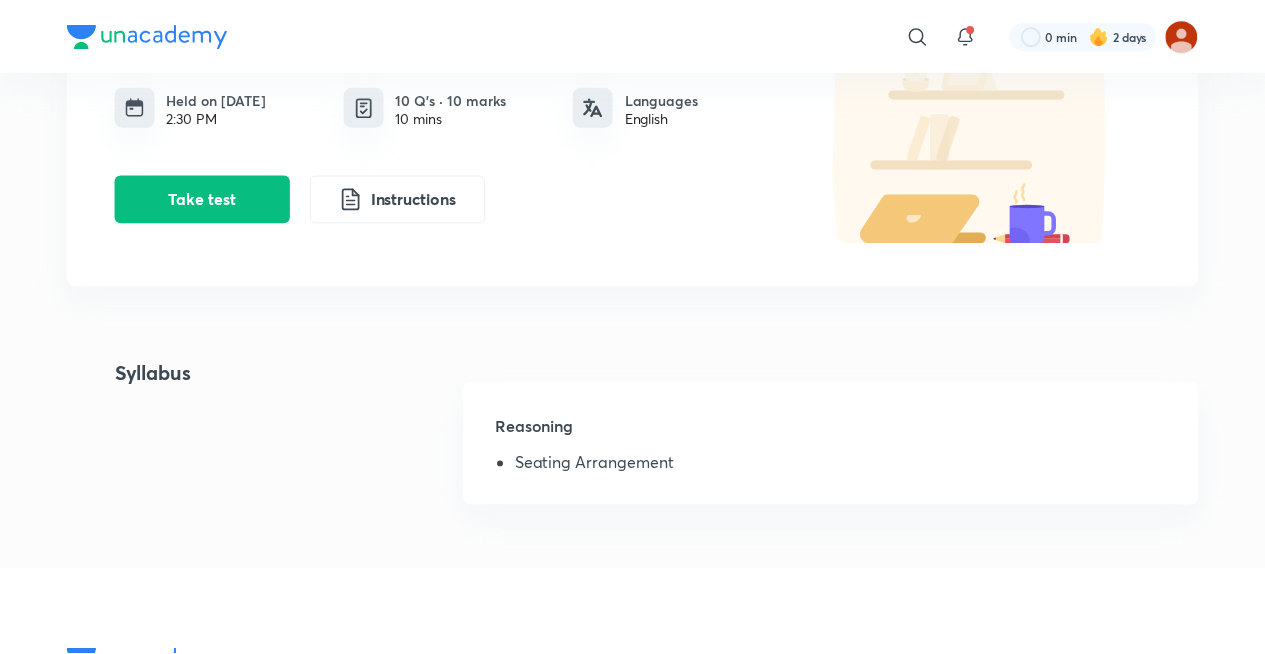 scroll, scrollTop: 0, scrollLeft: 0, axis: both 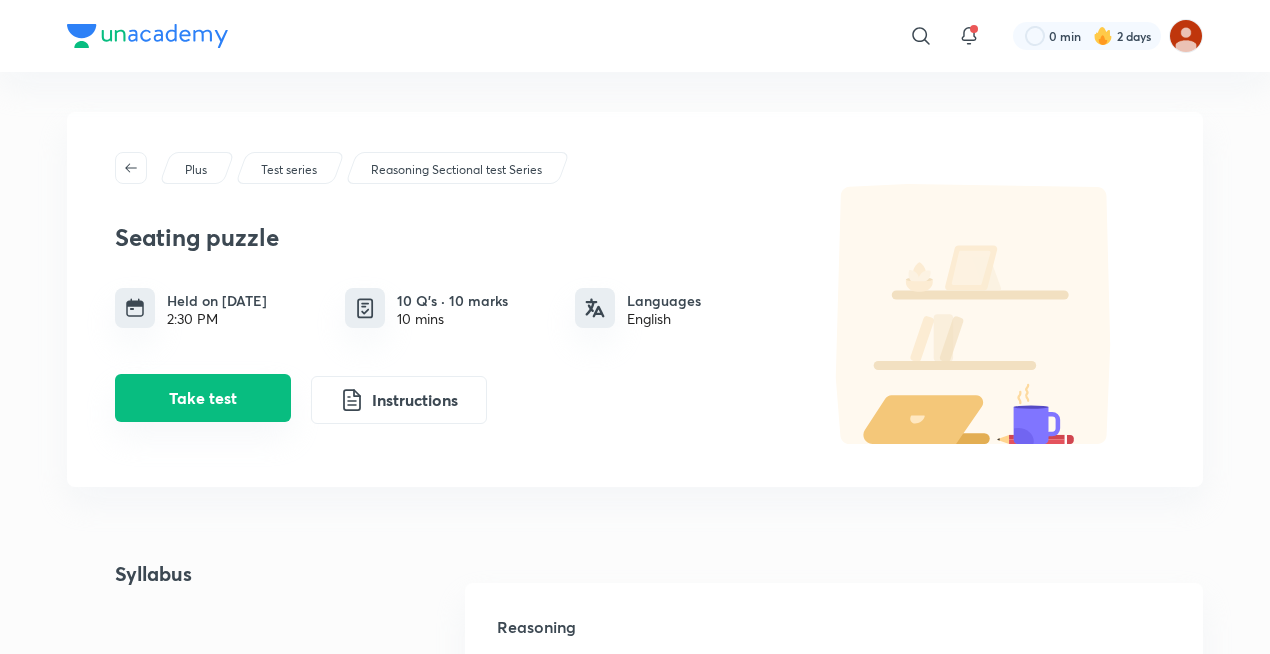 click on "Take test" at bounding box center (203, 398) 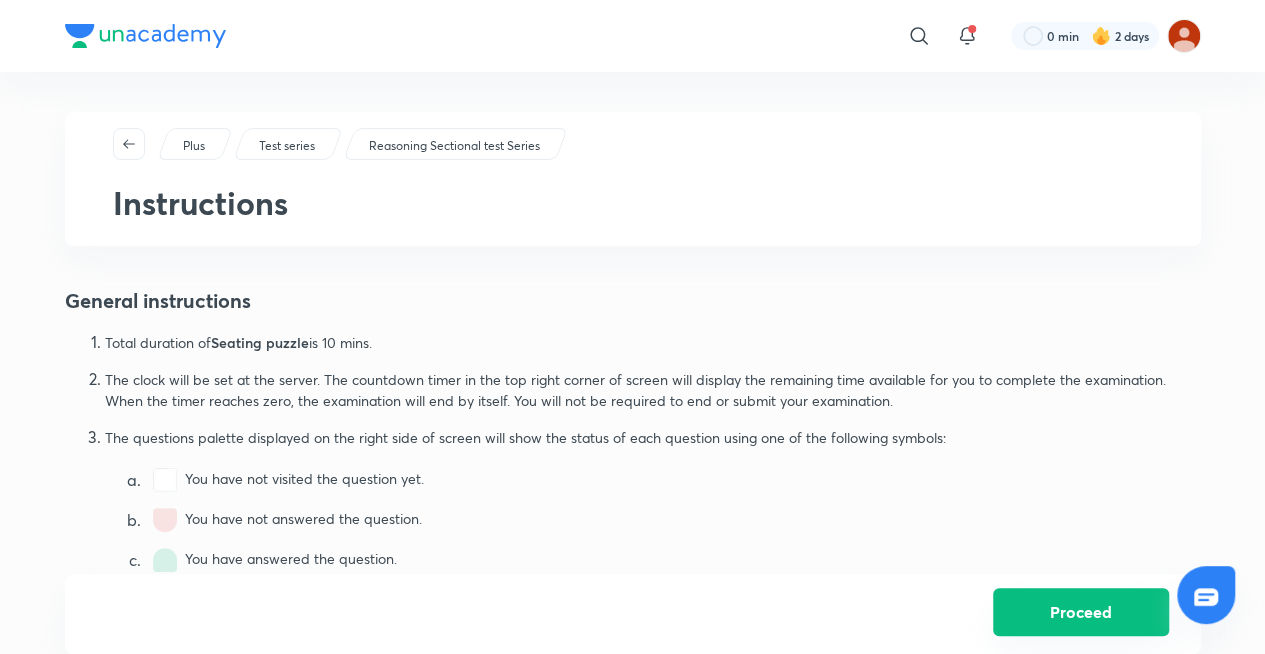 click on "Proceed" at bounding box center [1081, 612] 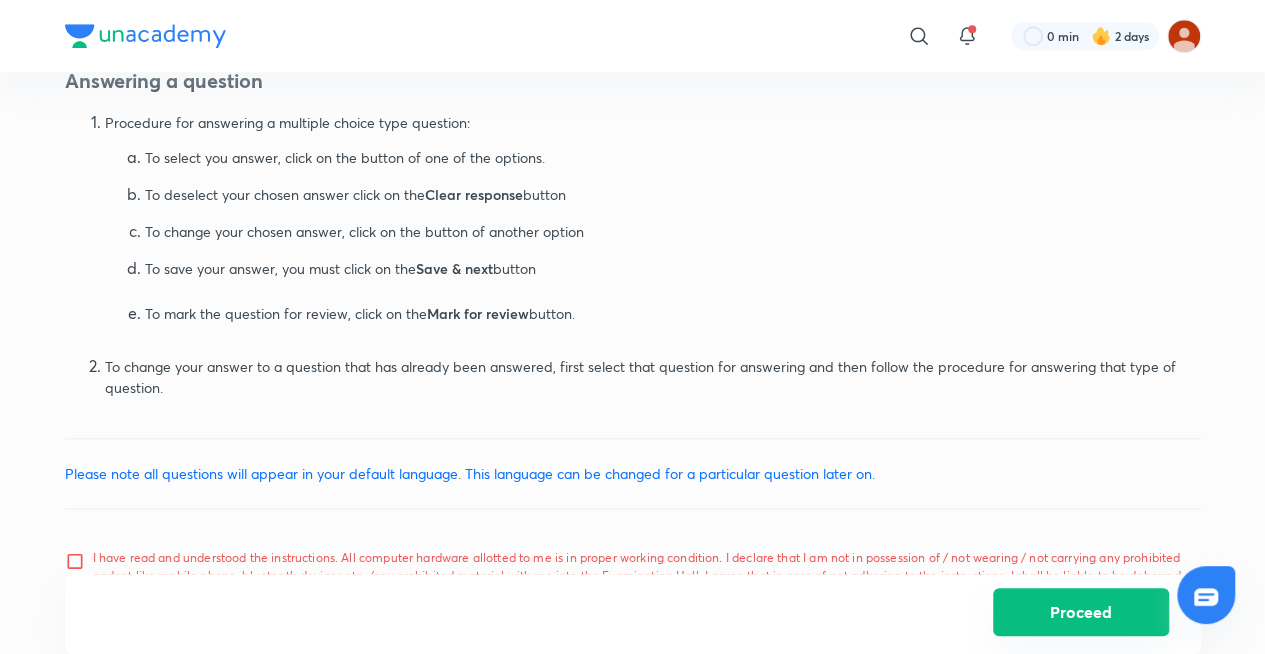 scroll, scrollTop: 1027, scrollLeft: 0, axis: vertical 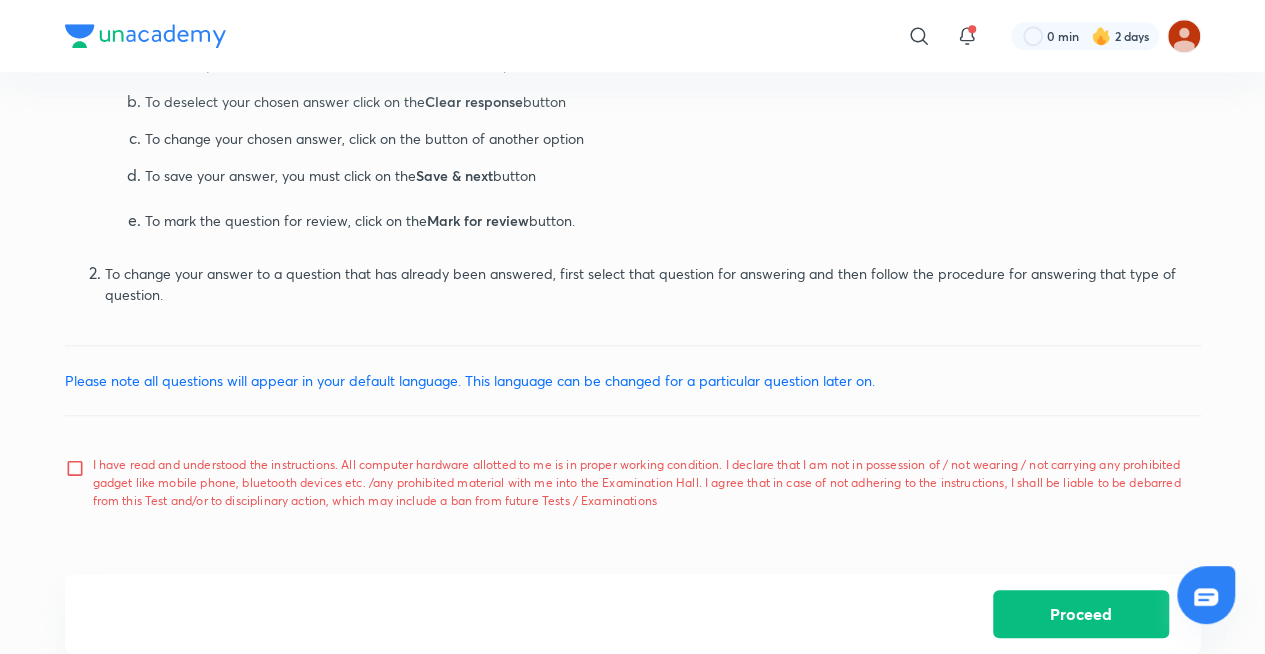 click on "I have read and understood the instructions. All computer hardware allotted to me is in proper working condition. I declare that I am not in possession of / not wearing / not carrying any prohibited gadget like mobile phone, bluetooth devices etc. /any prohibited material with me into the Examination Hall. I agree that in case of not adhering to the instructions, I shall be liable to be debarred from this Test and/or to disciplinary action, which may include a ban from future Tests / Examinations" at bounding box center [639, 483] 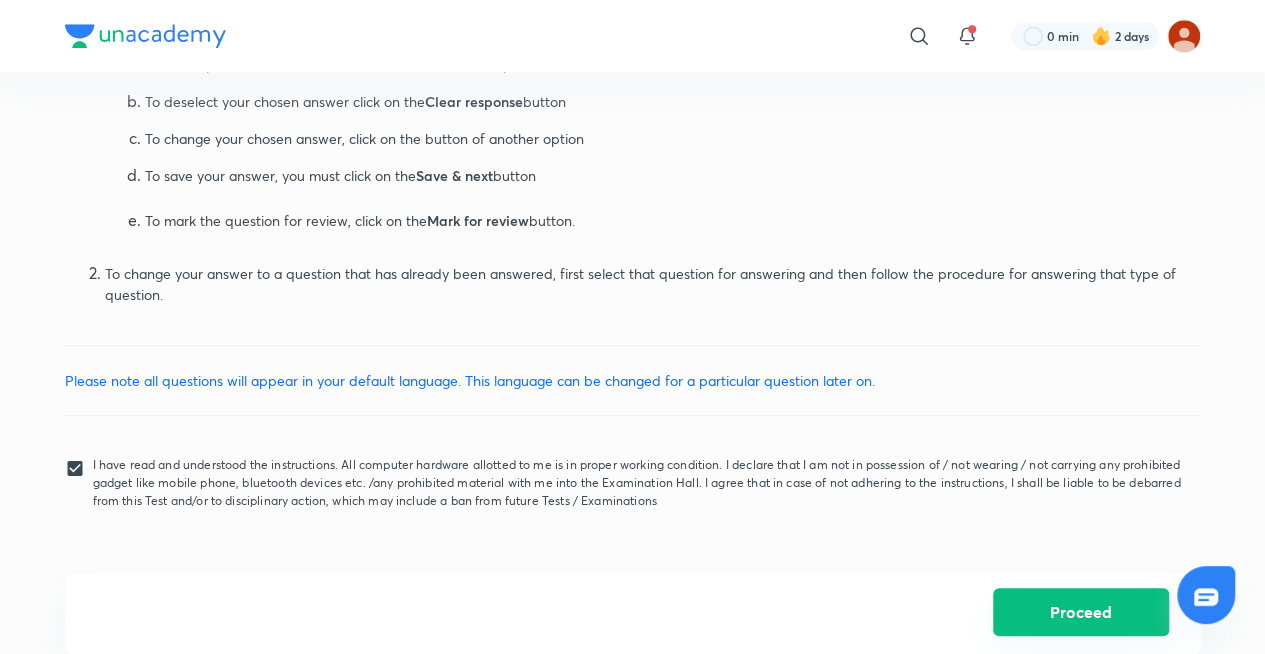 click on "Proceed" at bounding box center (1081, 612) 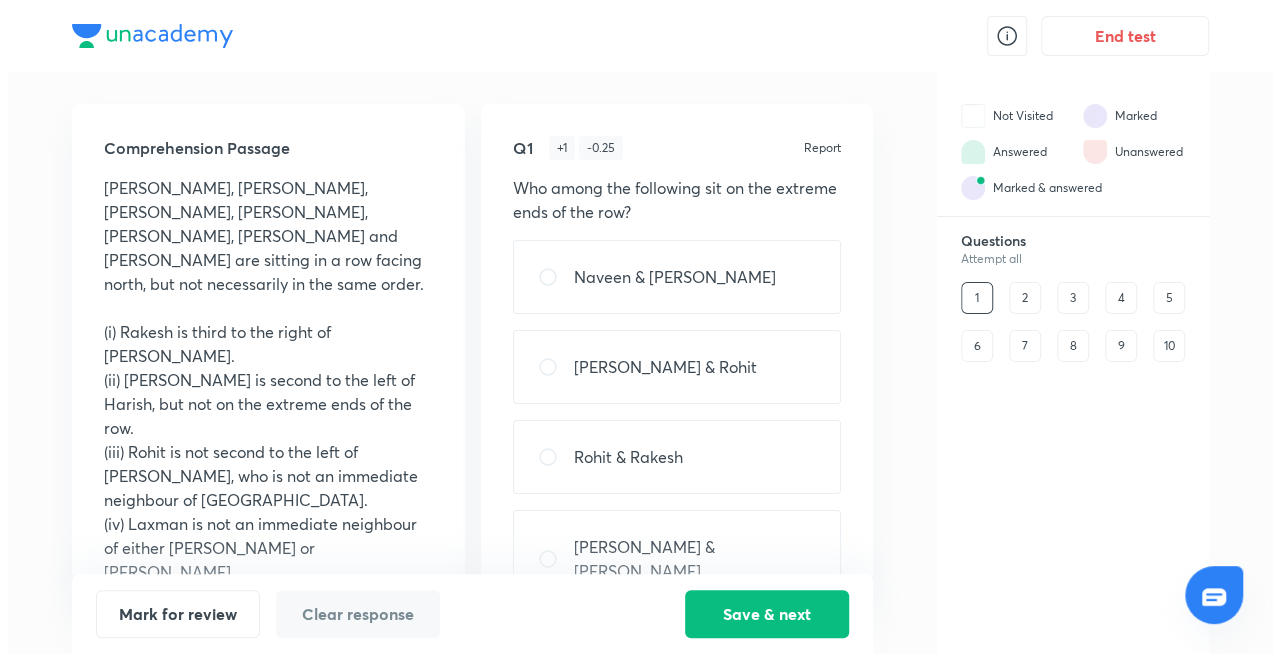 scroll, scrollTop: 0, scrollLeft: 0, axis: both 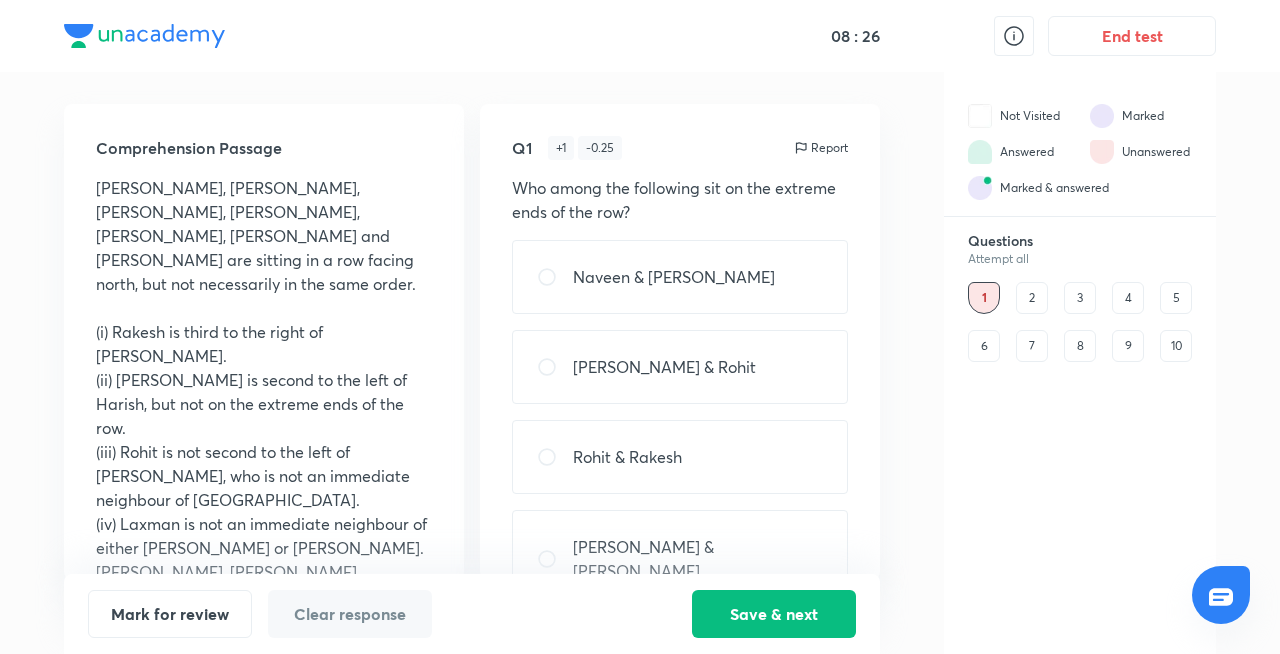 click on "Rohit & Rakesh" at bounding box center [680, 457] 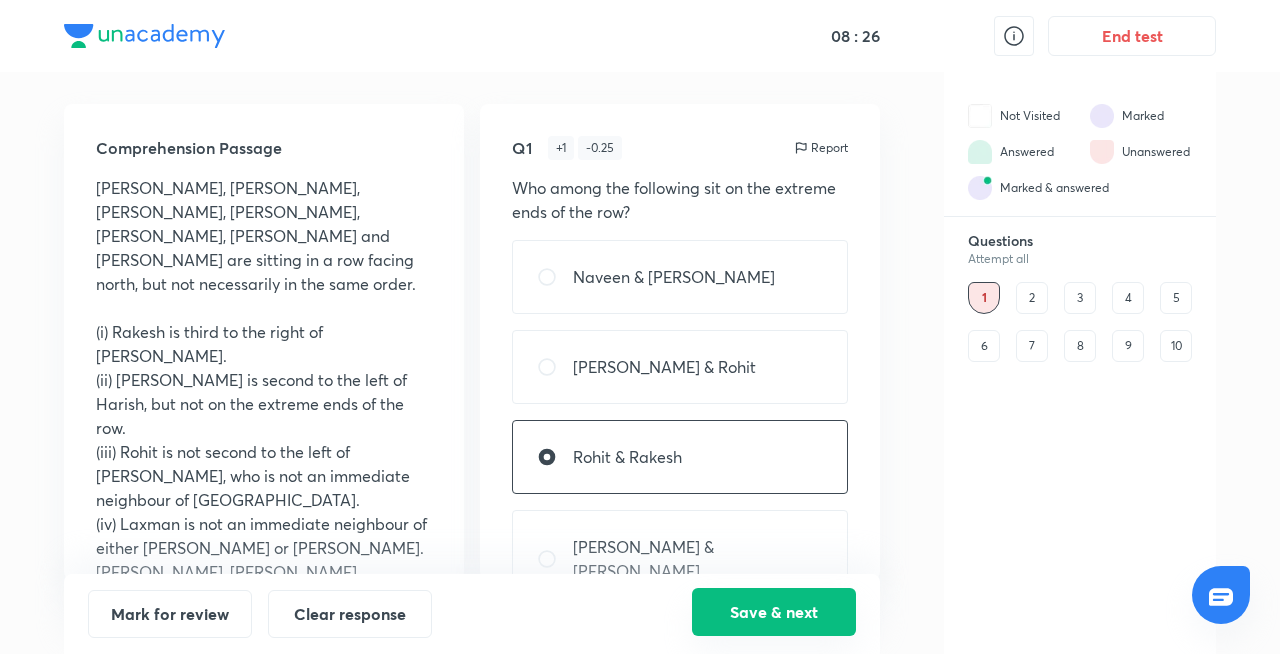 click on "Save & next" at bounding box center [774, 612] 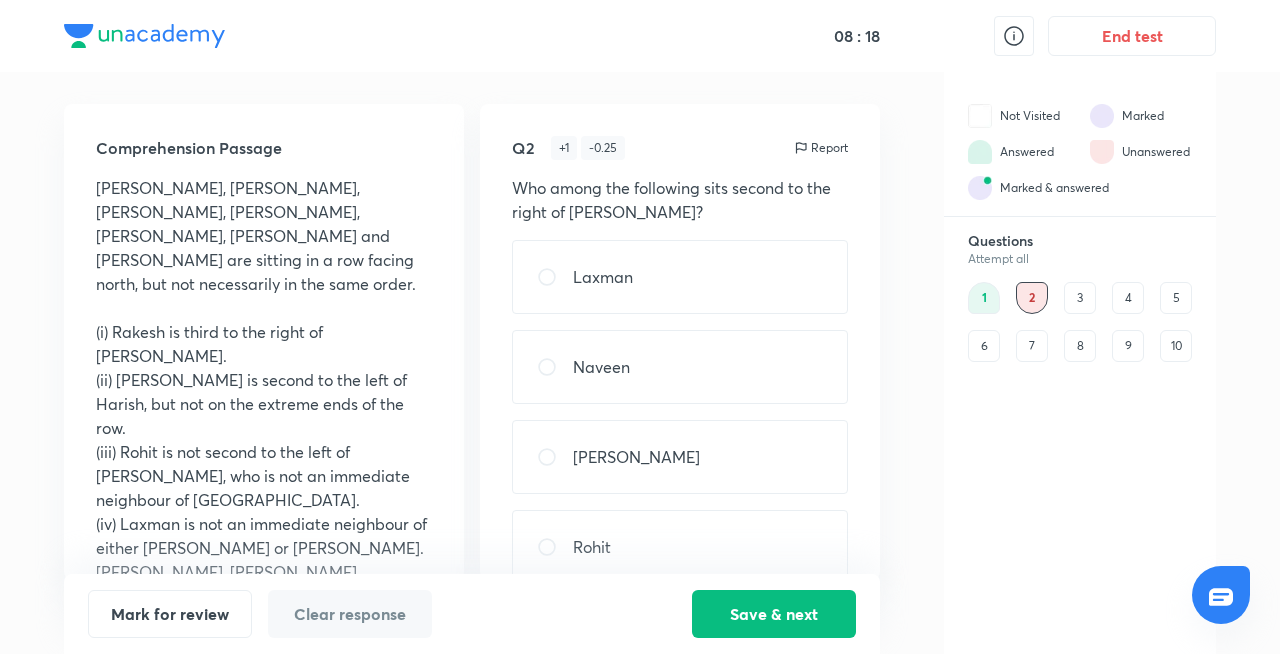click on "Laxman" at bounding box center [680, 277] 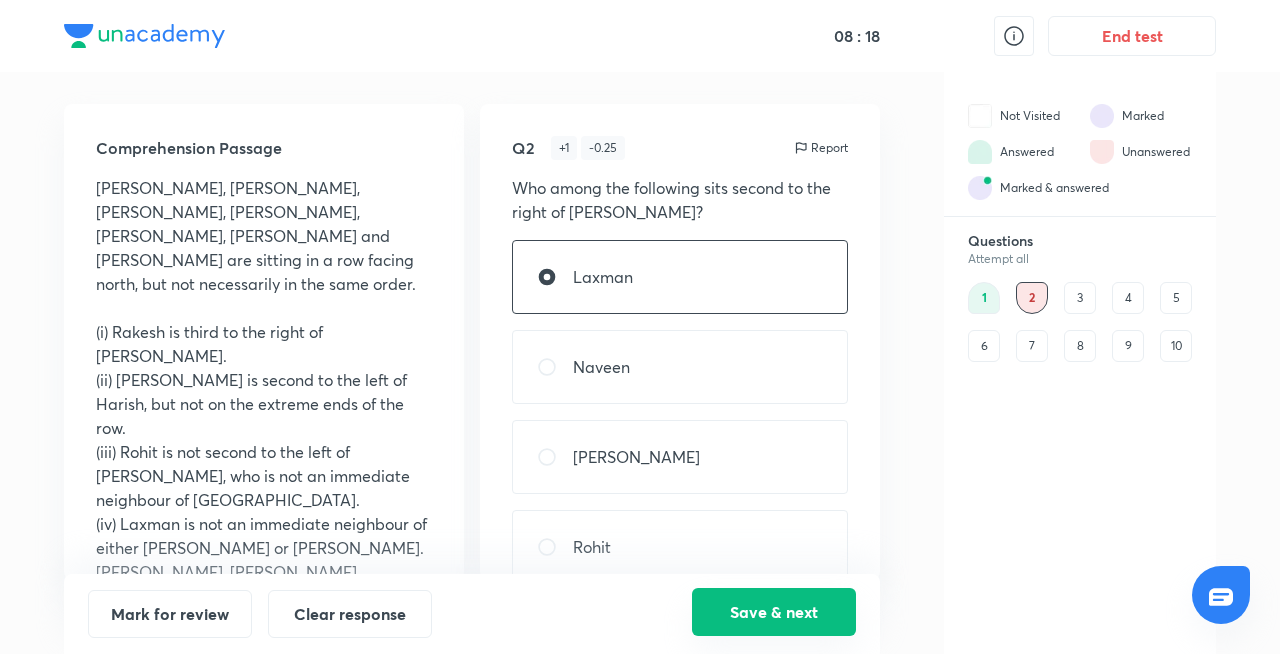 click on "Save & next" at bounding box center (774, 612) 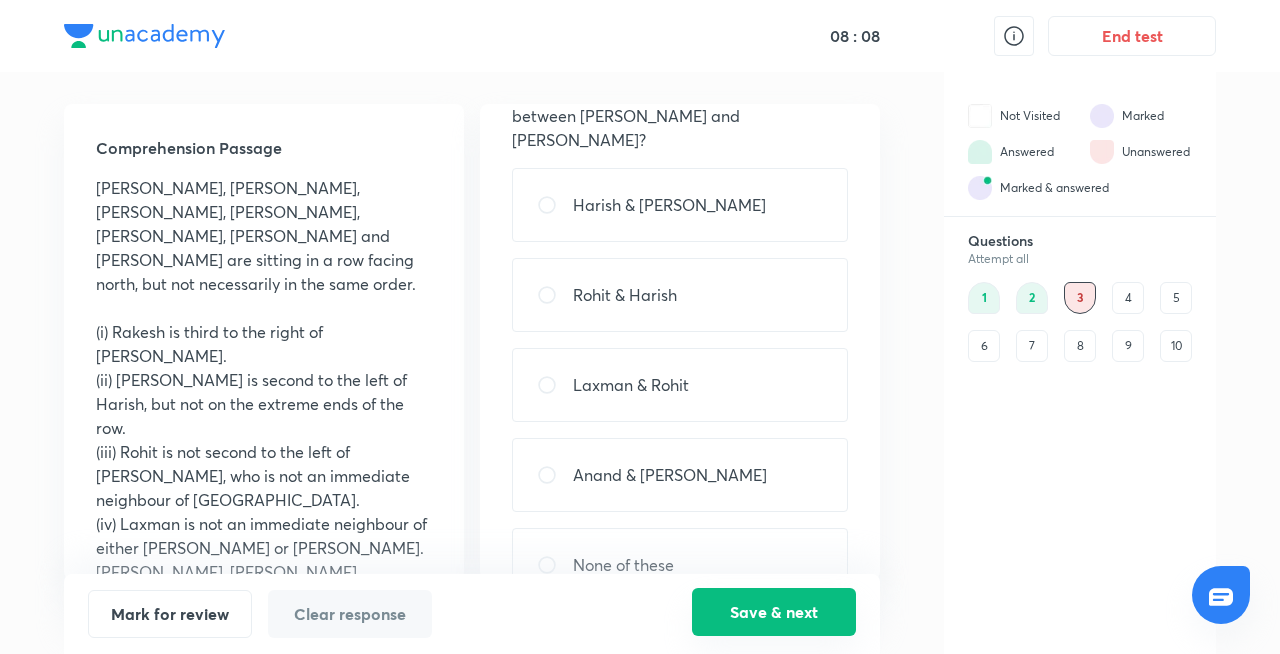 scroll, scrollTop: 122, scrollLeft: 0, axis: vertical 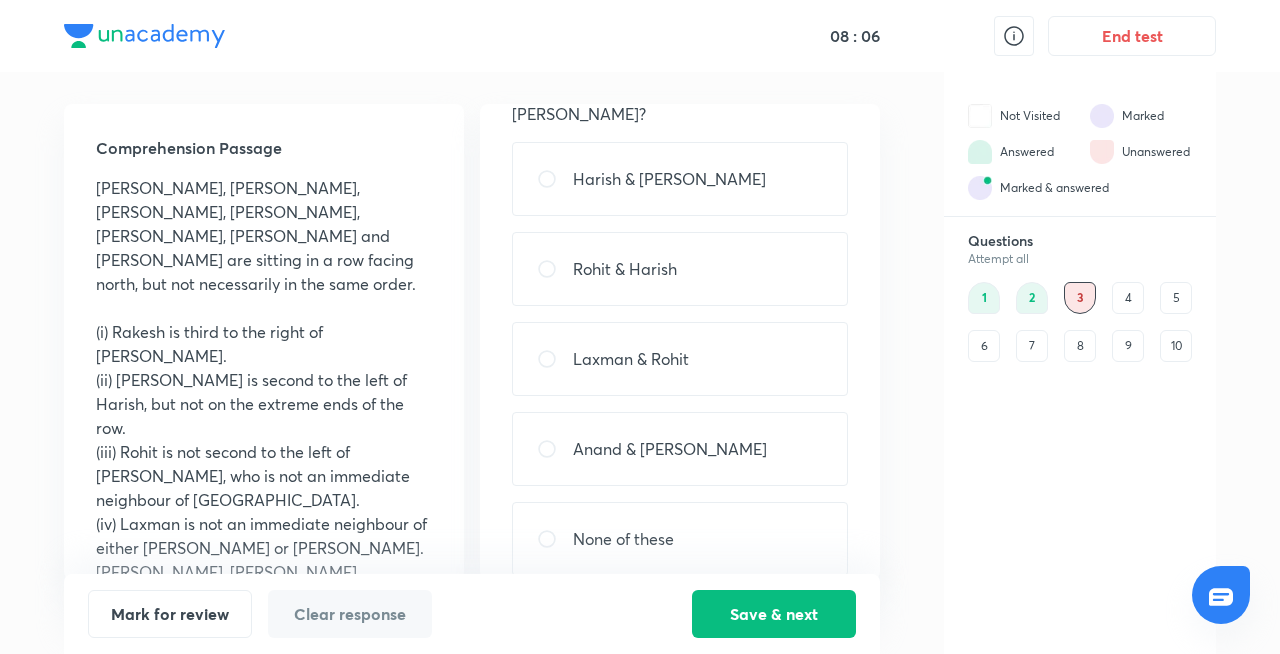click on "None of these" at bounding box center (680, 539) 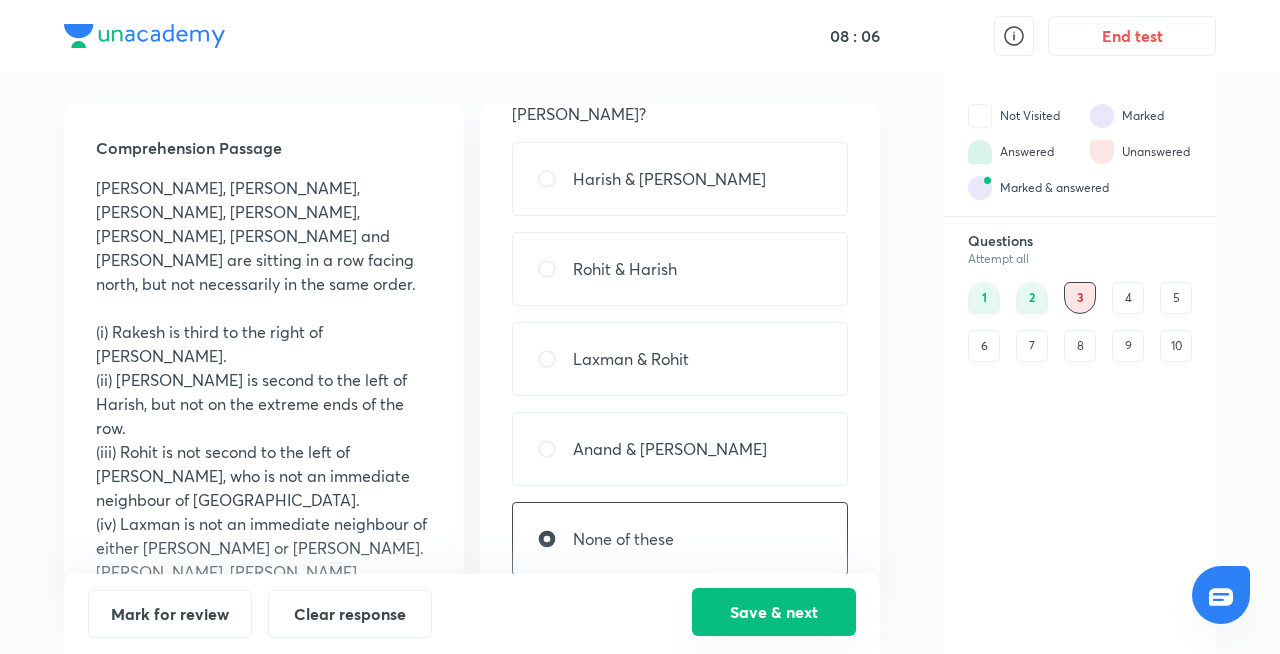 click on "Save & next" at bounding box center [774, 612] 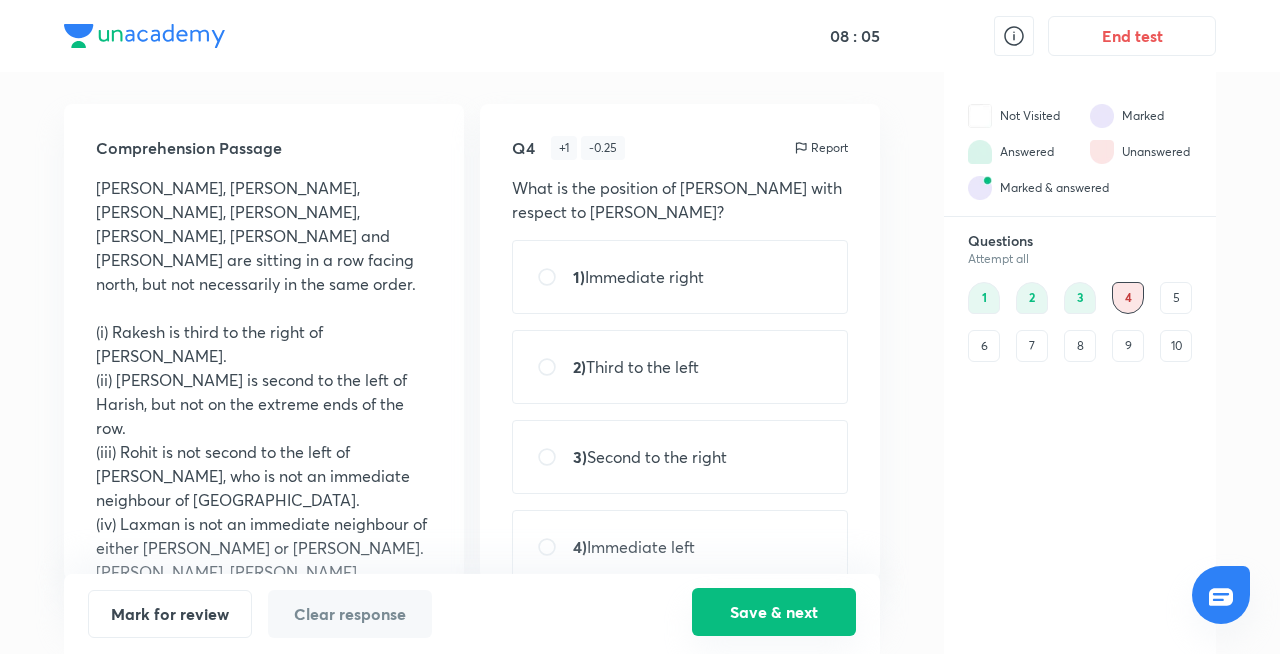 scroll, scrollTop: 0, scrollLeft: 0, axis: both 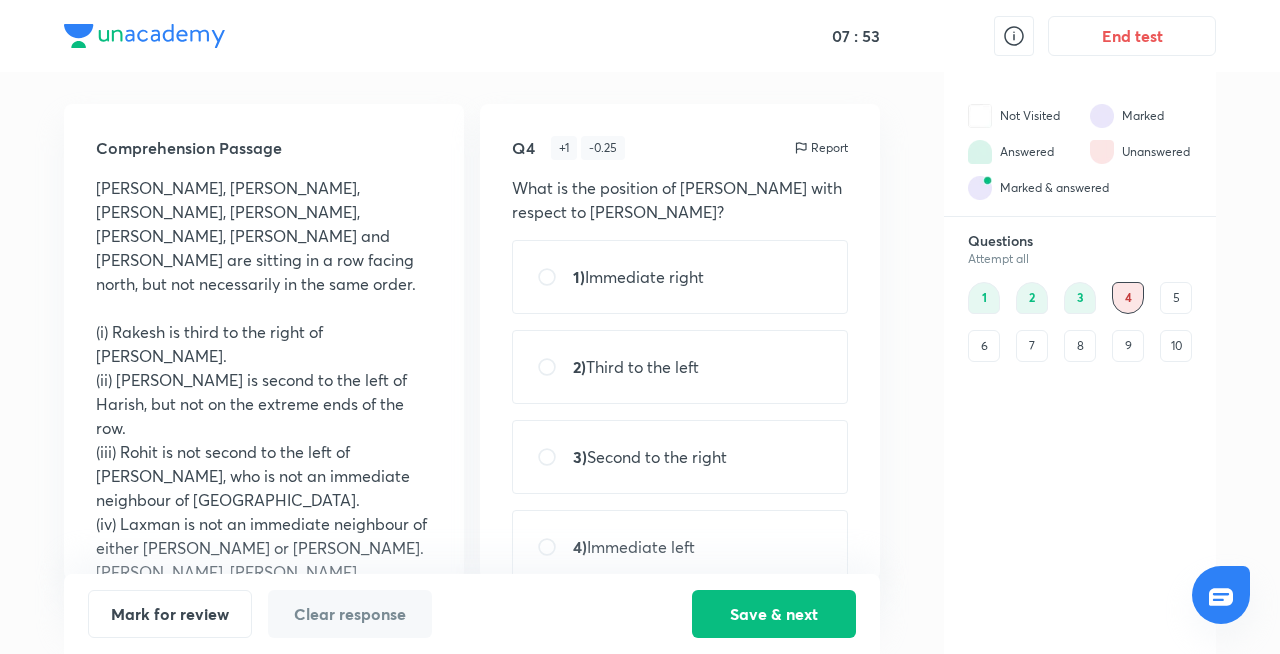 click on "1) Immediate right" at bounding box center (680, 277) 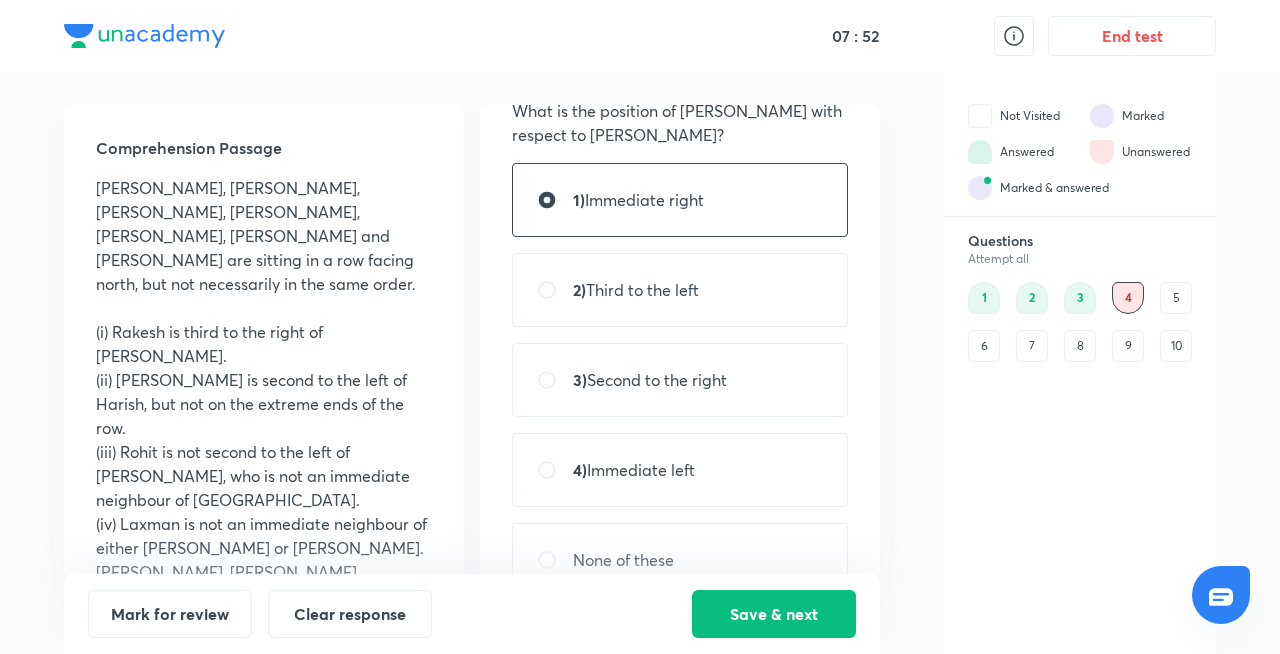 scroll, scrollTop: 0, scrollLeft: 0, axis: both 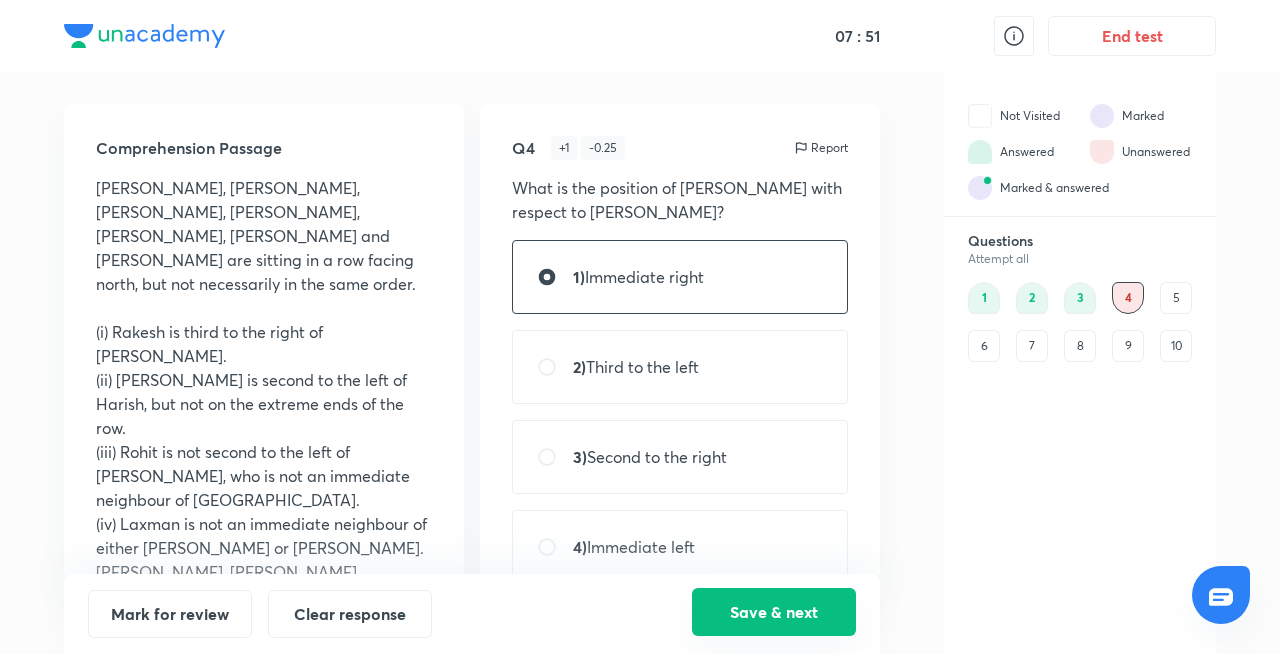 click on "Save & next" at bounding box center [774, 612] 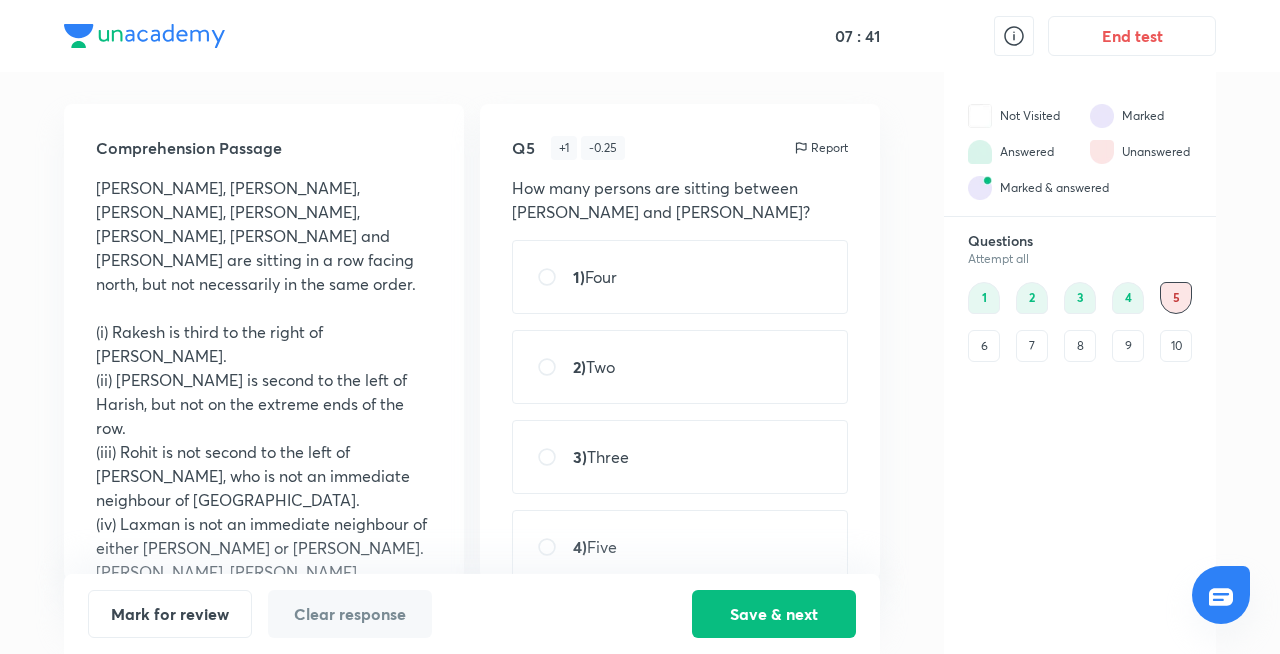 click on "1) Four" at bounding box center (680, 277) 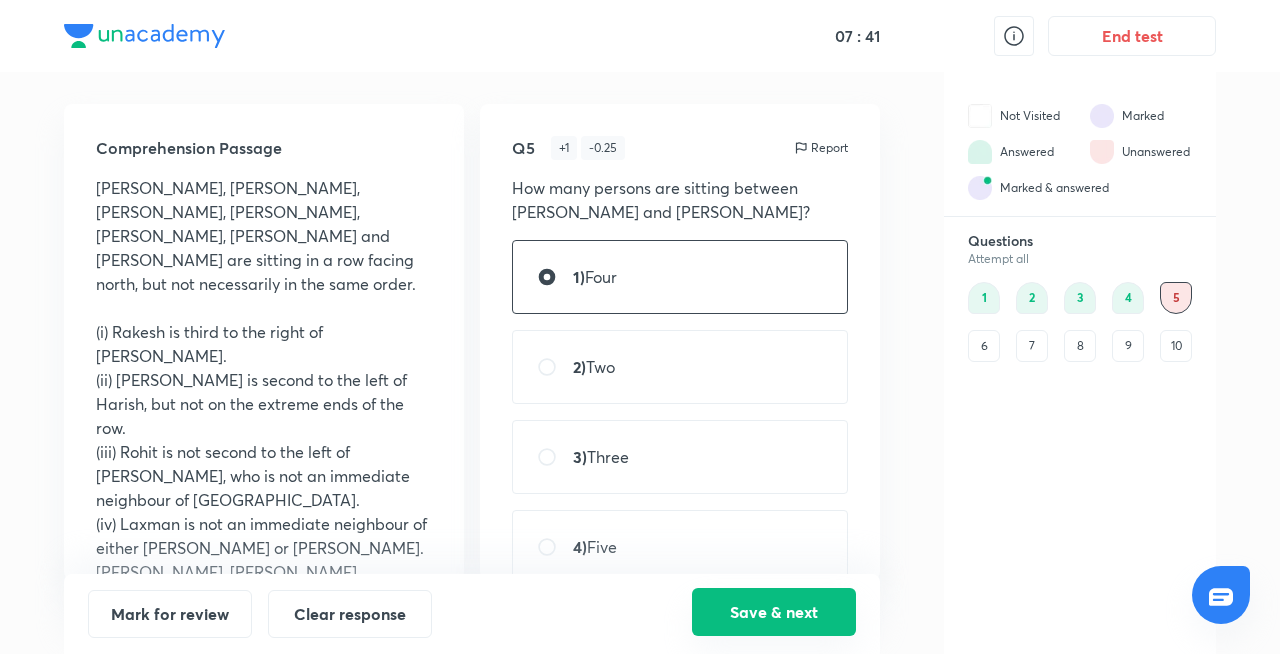 click on "Save & next" at bounding box center [774, 612] 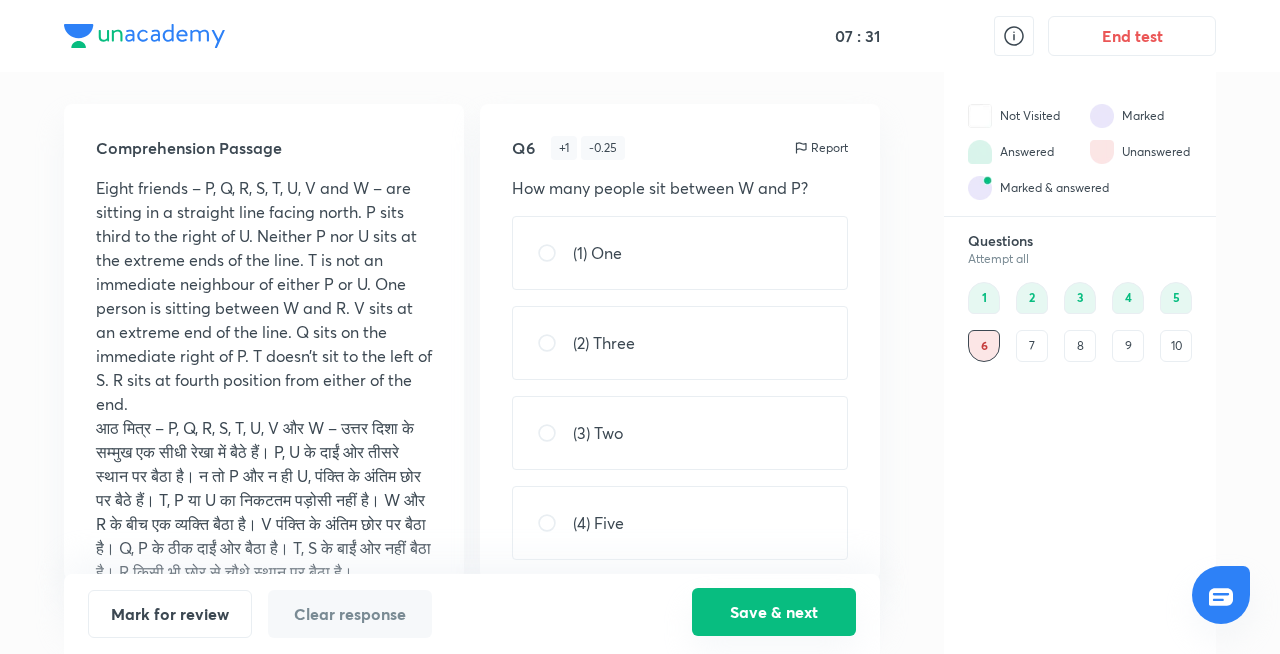 scroll, scrollTop: 0, scrollLeft: 0, axis: both 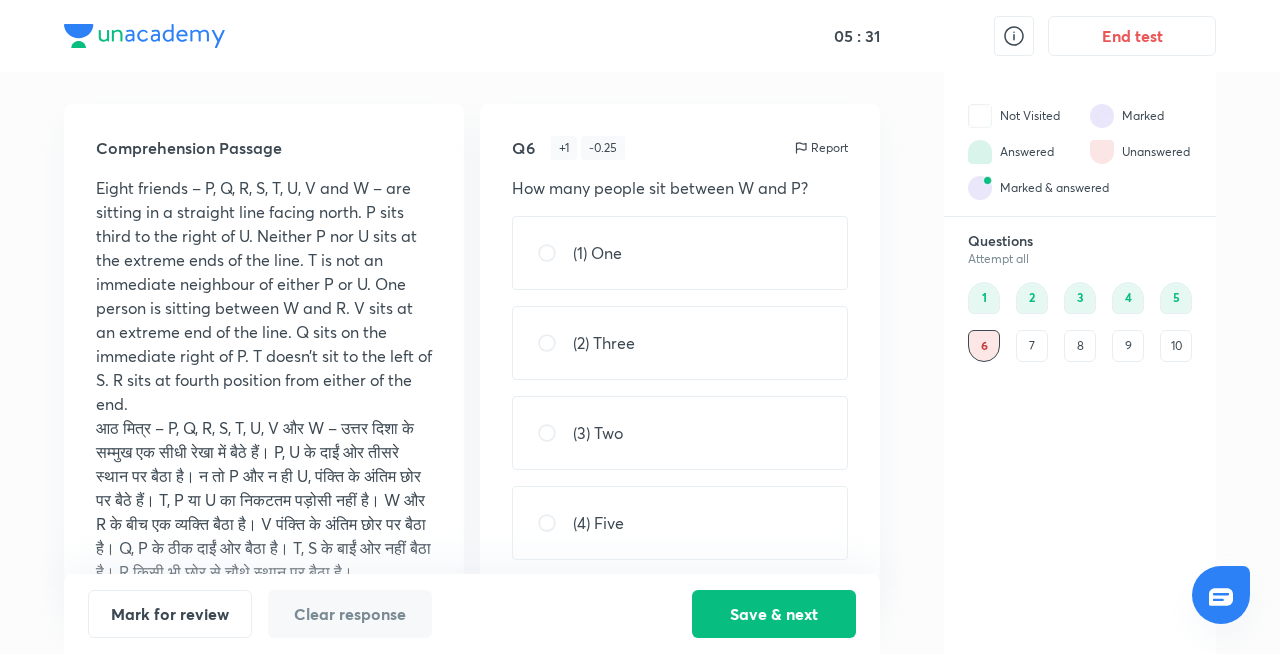 click on "(2) Three" at bounding box center (680, 343) 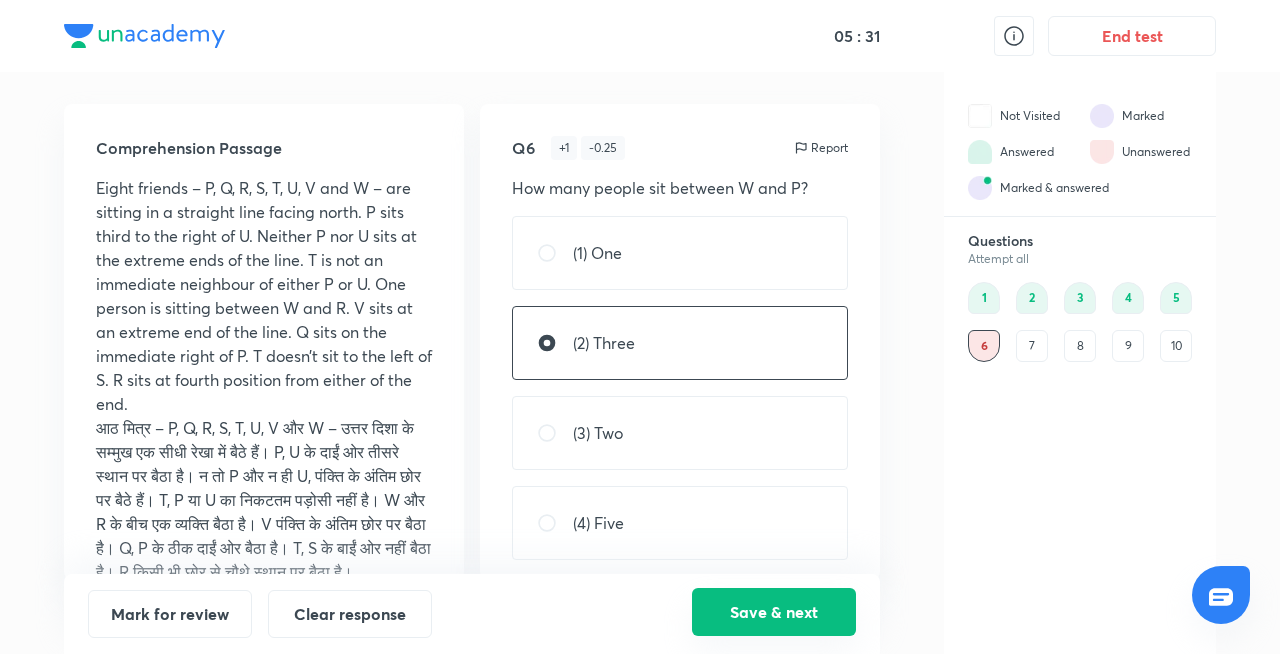 click on "Save & next" at bounding box center (774, 612) 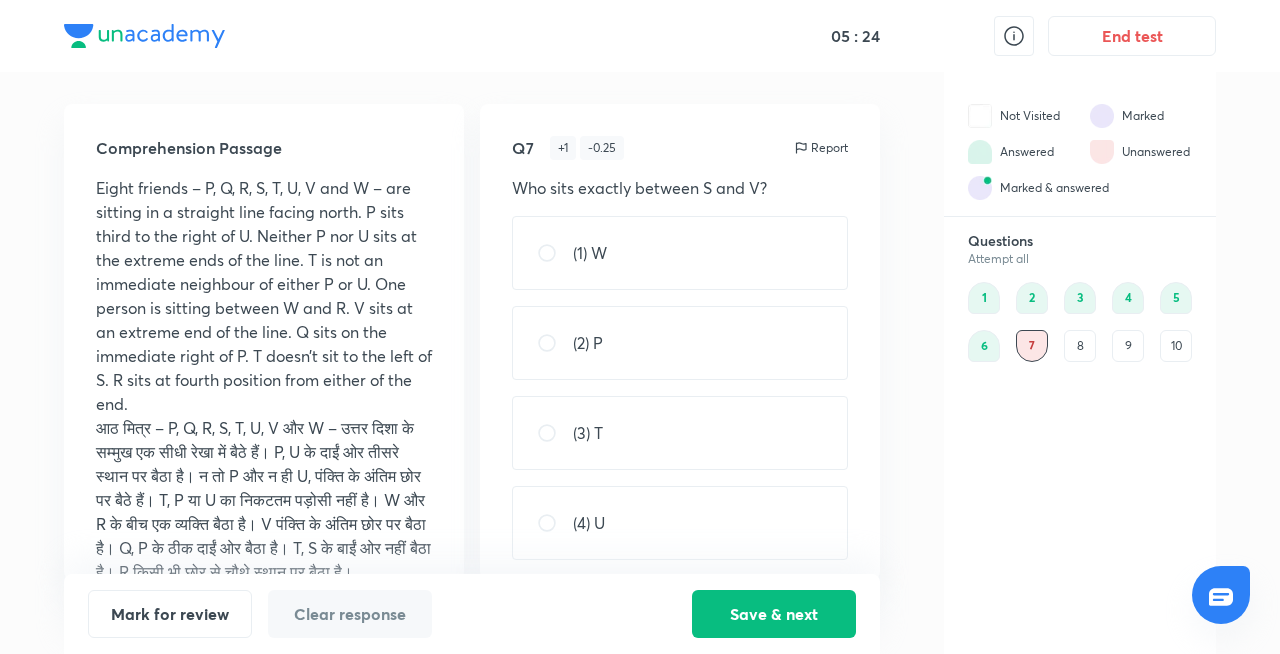 click on "(4) U" at bounding box center (680, 523) 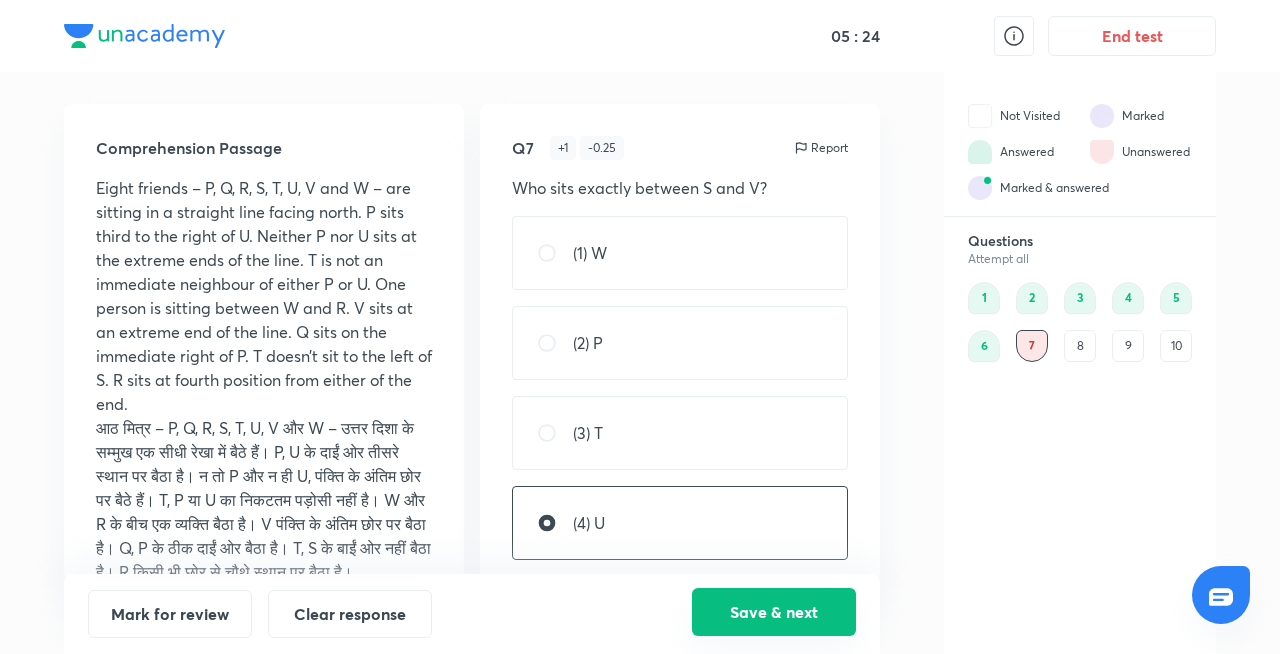 click on "Save & next" at bounding box center (774, 612) 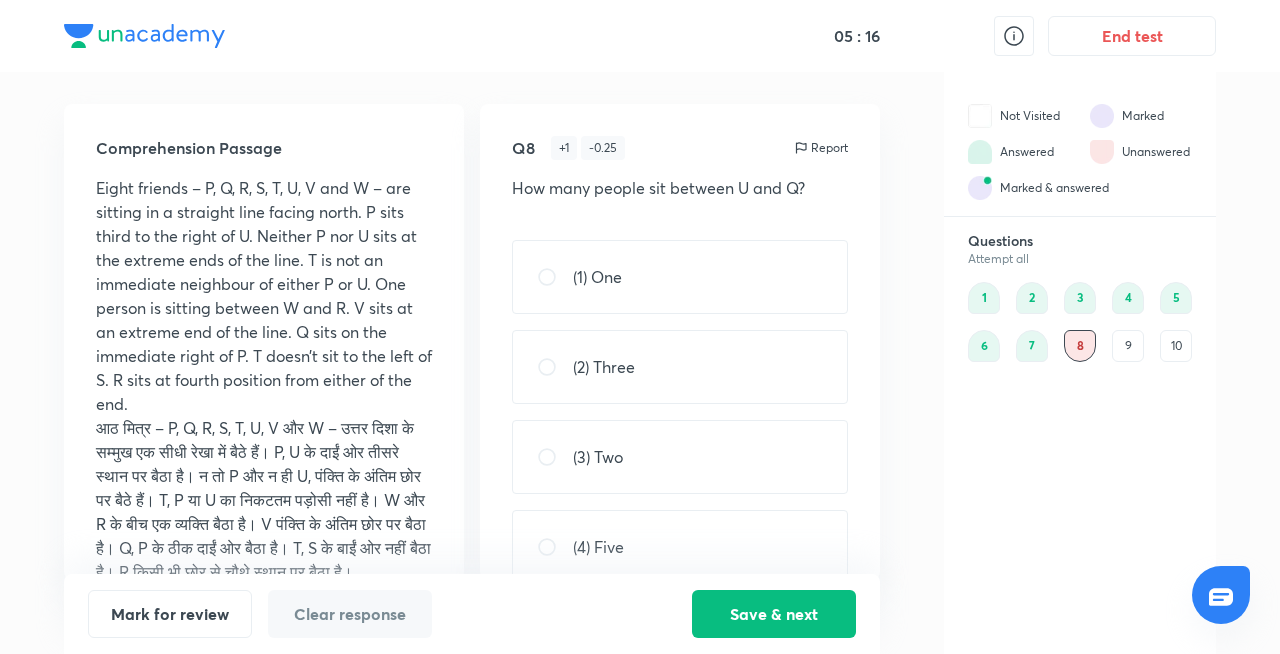 click on "(2) Three" at bounding box center [680, 367] 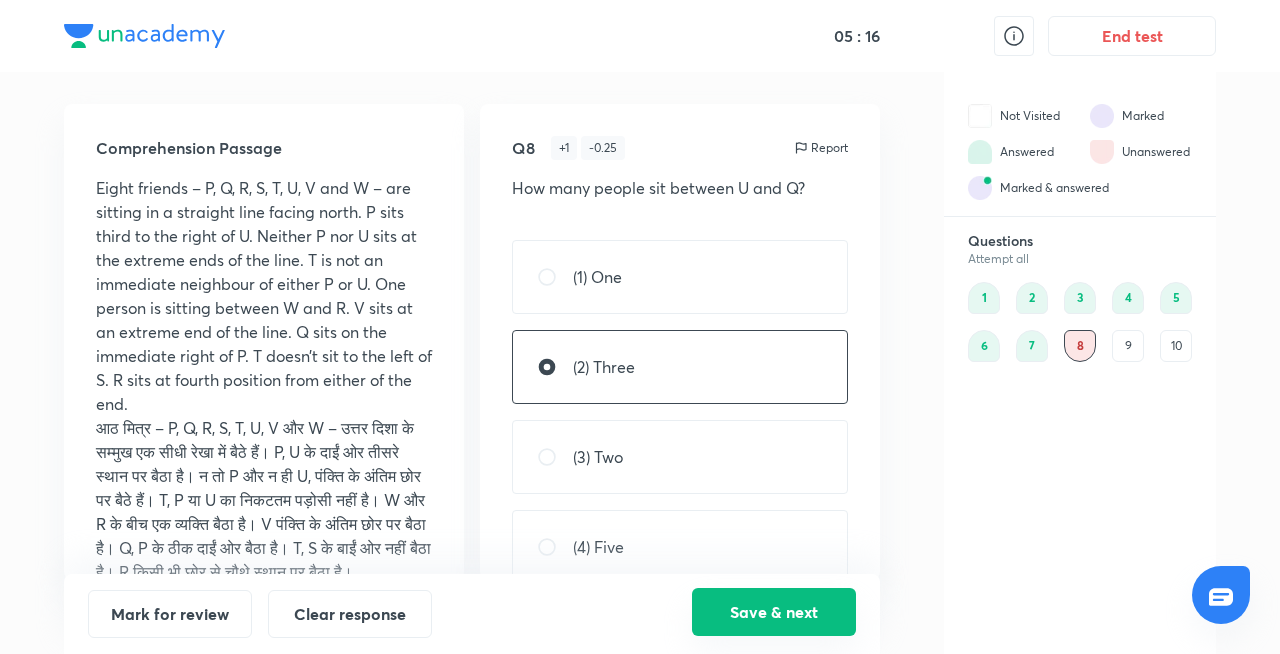 click on "Save & next" at bounding box center [774, 612] 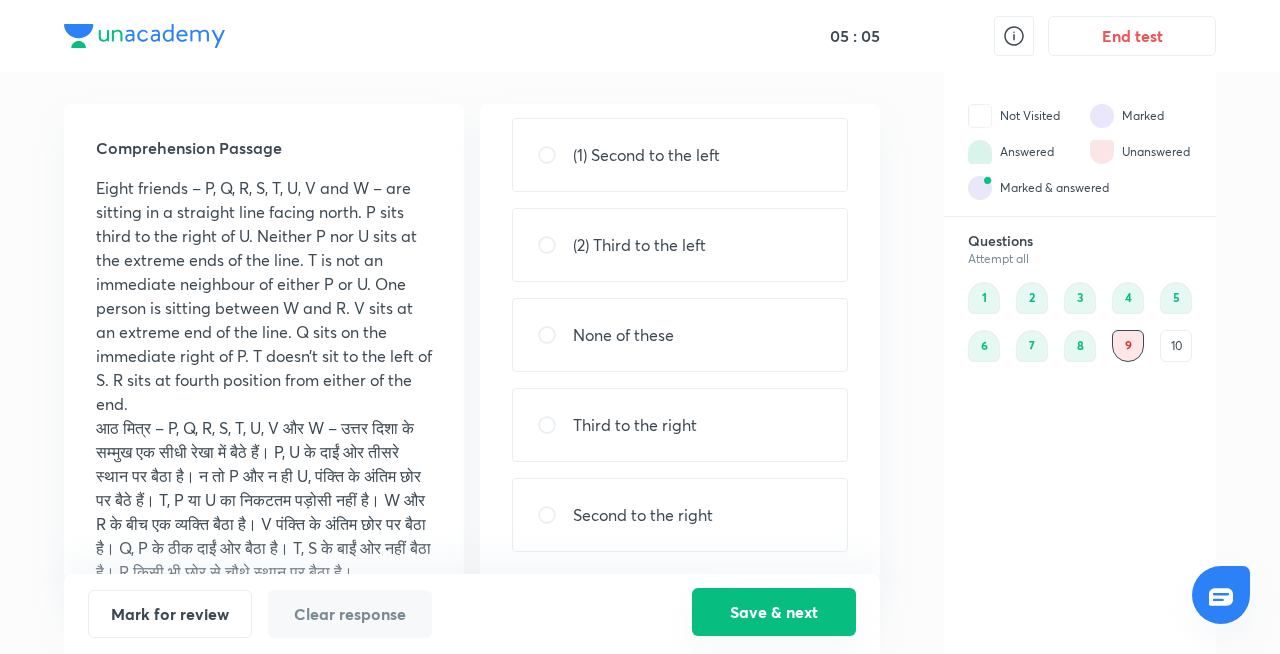 scroll, scrollTop: 98, scrollLeft: 0, axis: vertical 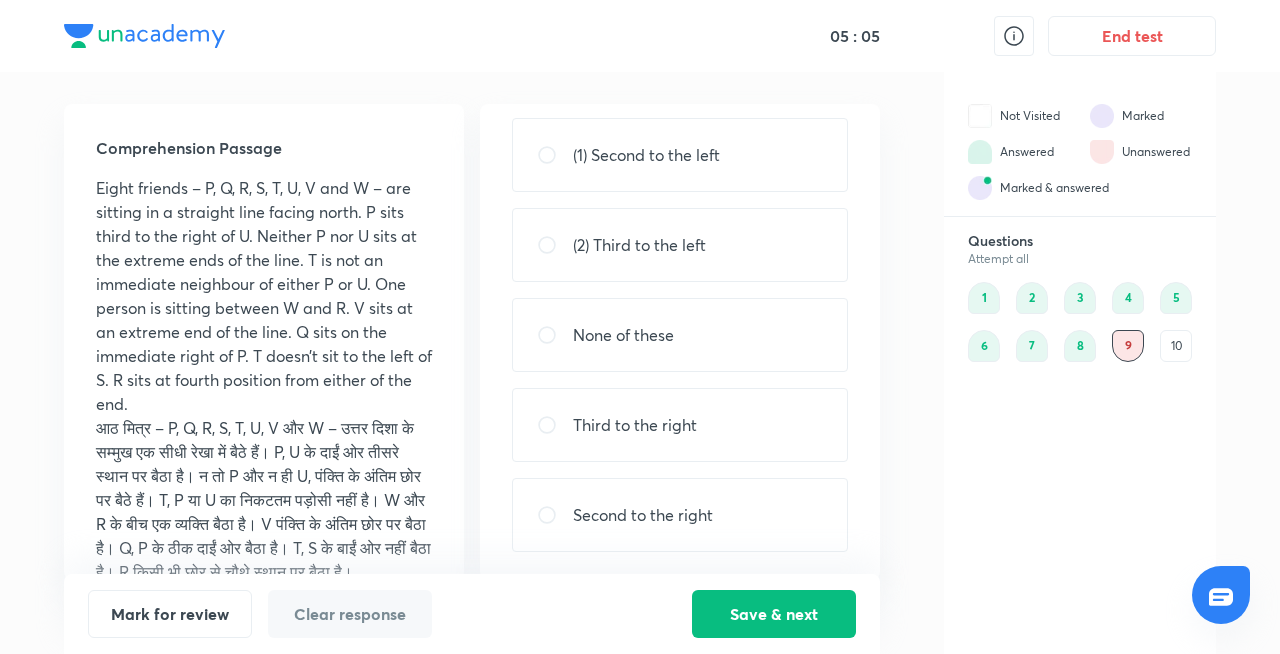 click on "Second to the right" at bounding box center [680, 515] 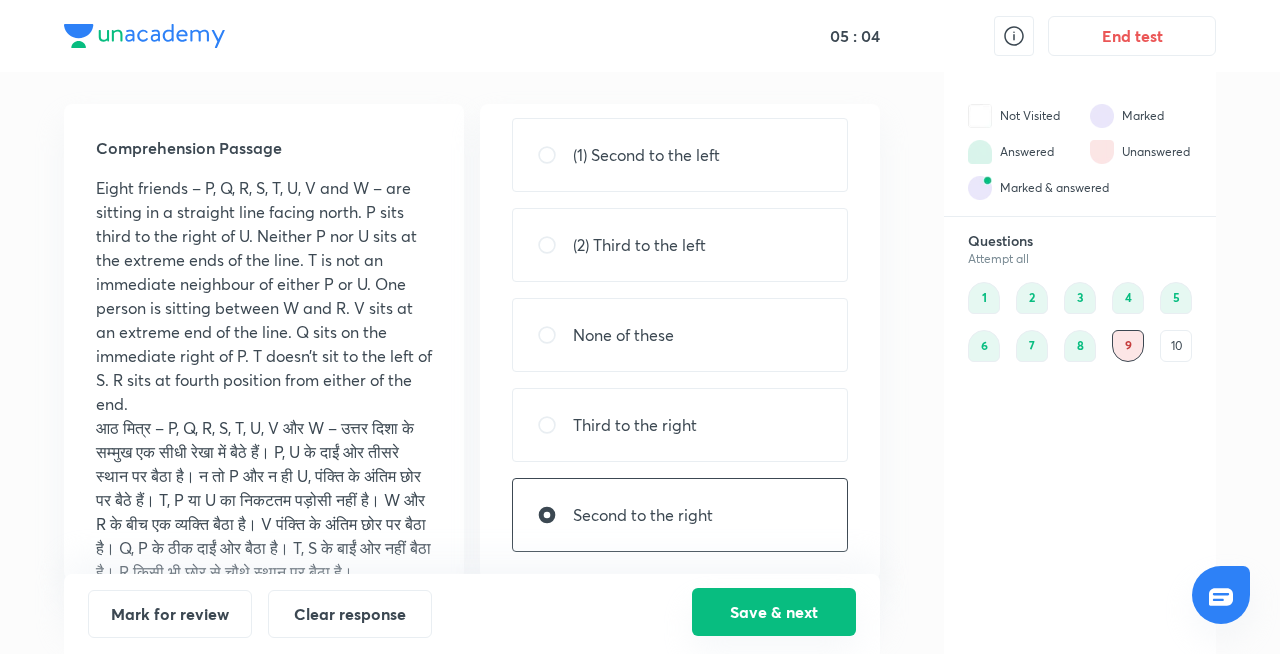 click on "Save & next" at bounding box center [774, 612] 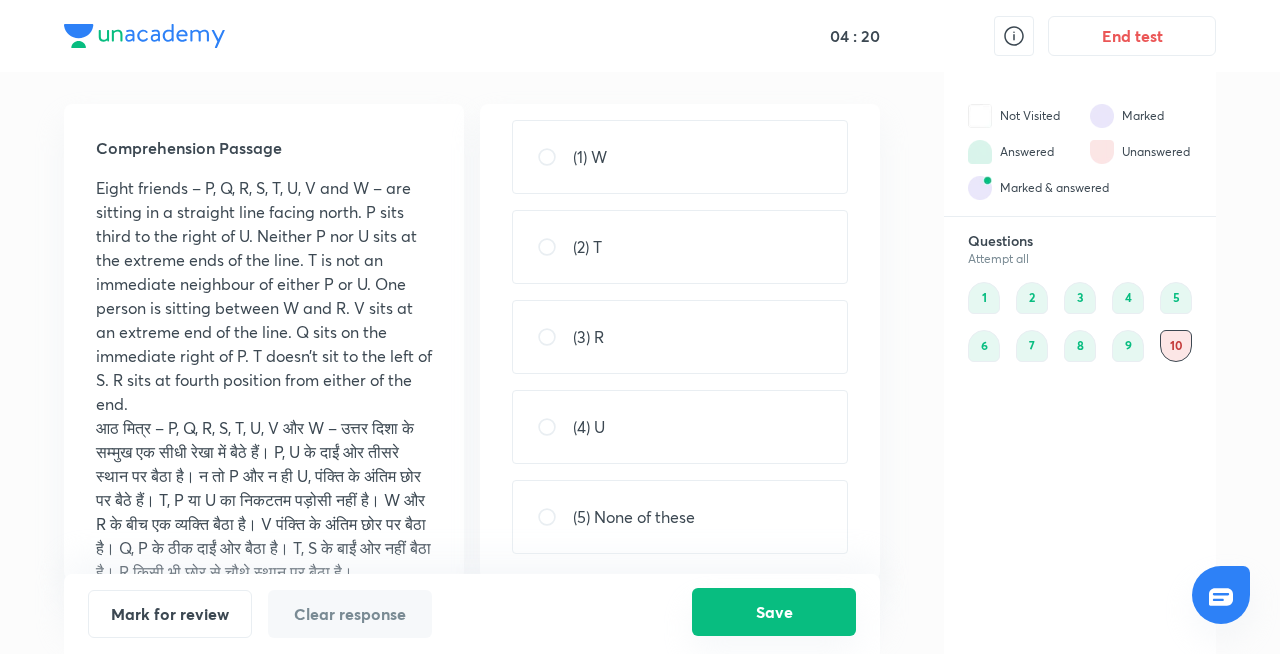 scroll, scrollTop: 108, scrollLeft: 0, axis: vertical 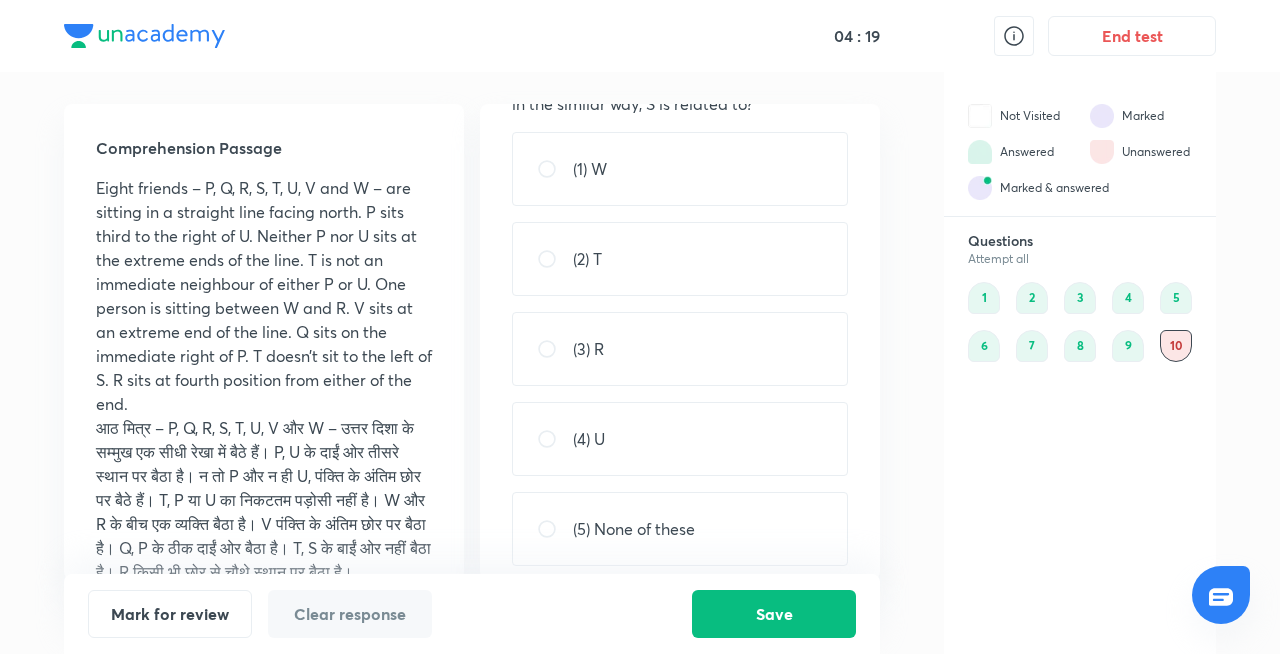 click on "(5) None of these" at bounding box center [680, 529] 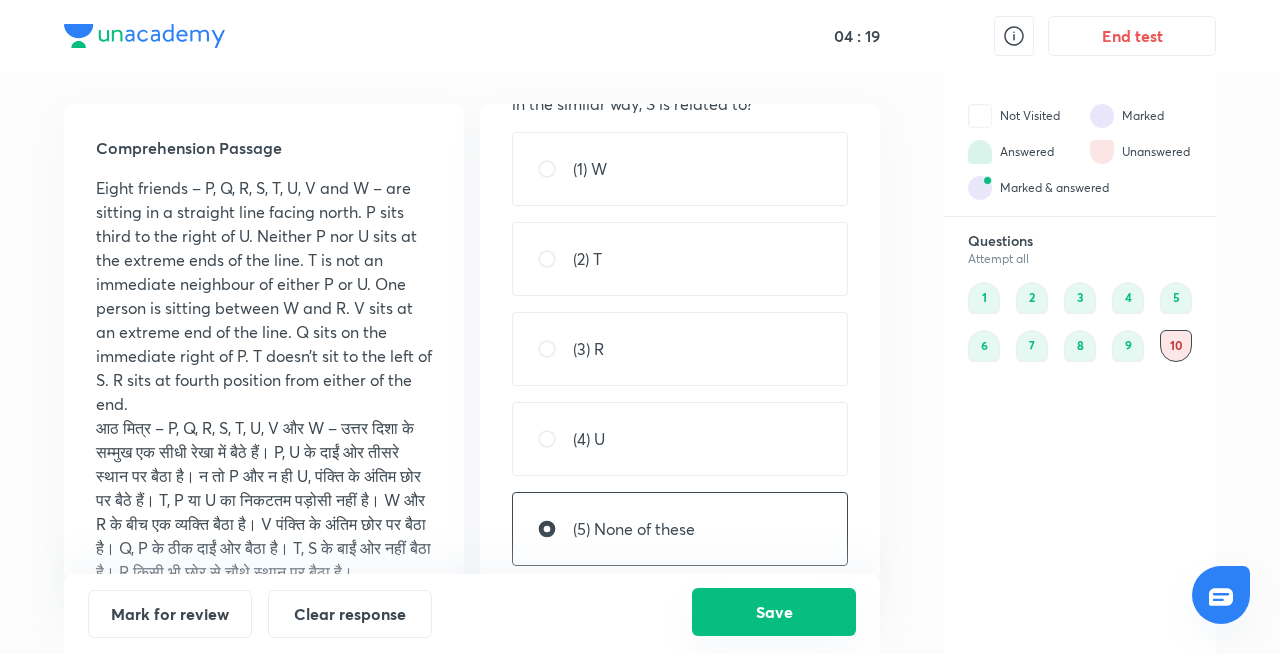 click on "Save" at bounding box center (774, 612) 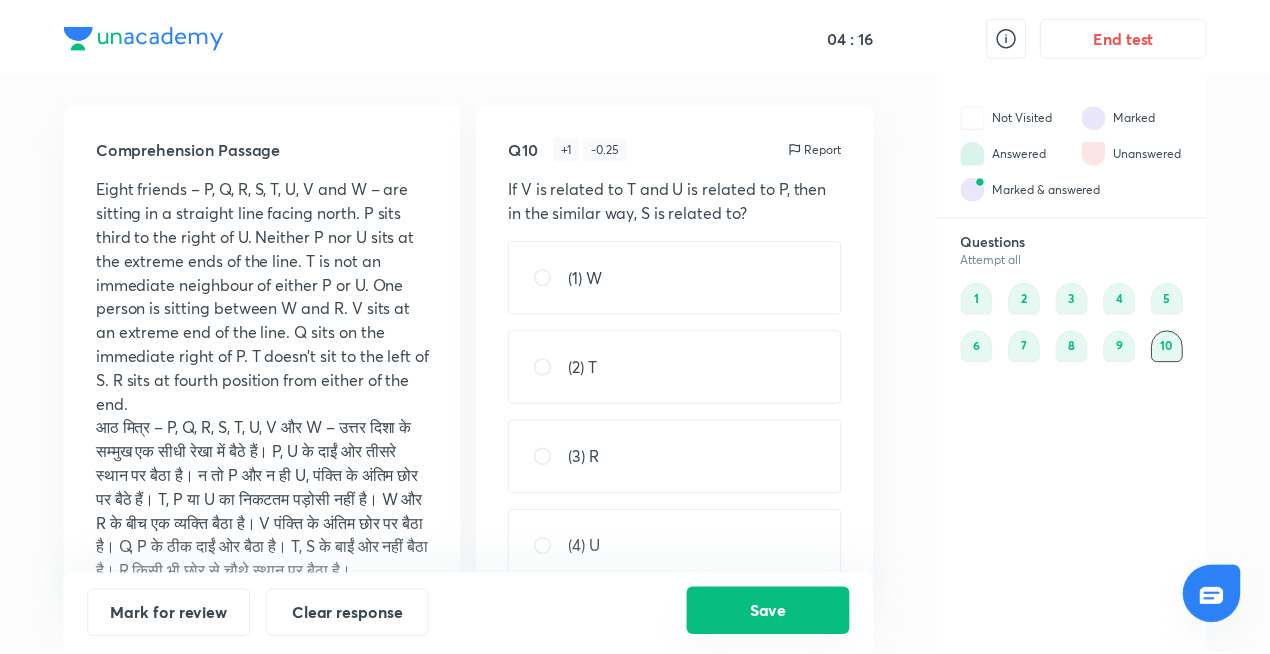 scroll, scrollTop: 8, scrollLeft: 0, axis: vertical 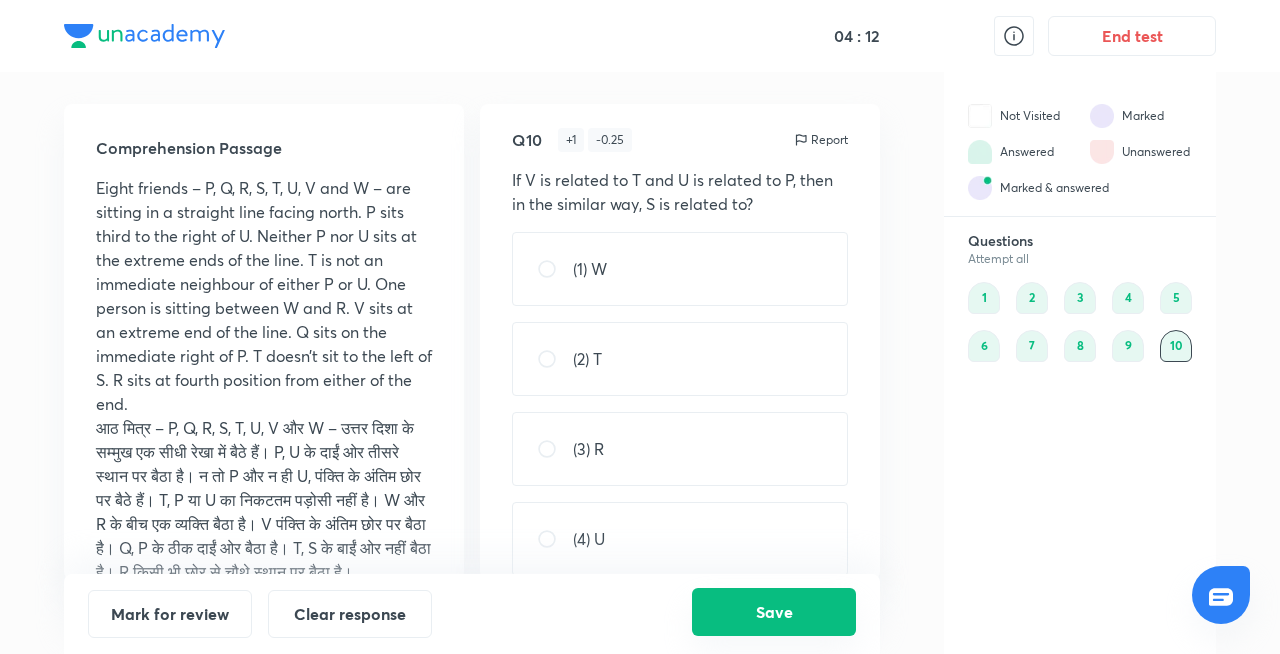 type 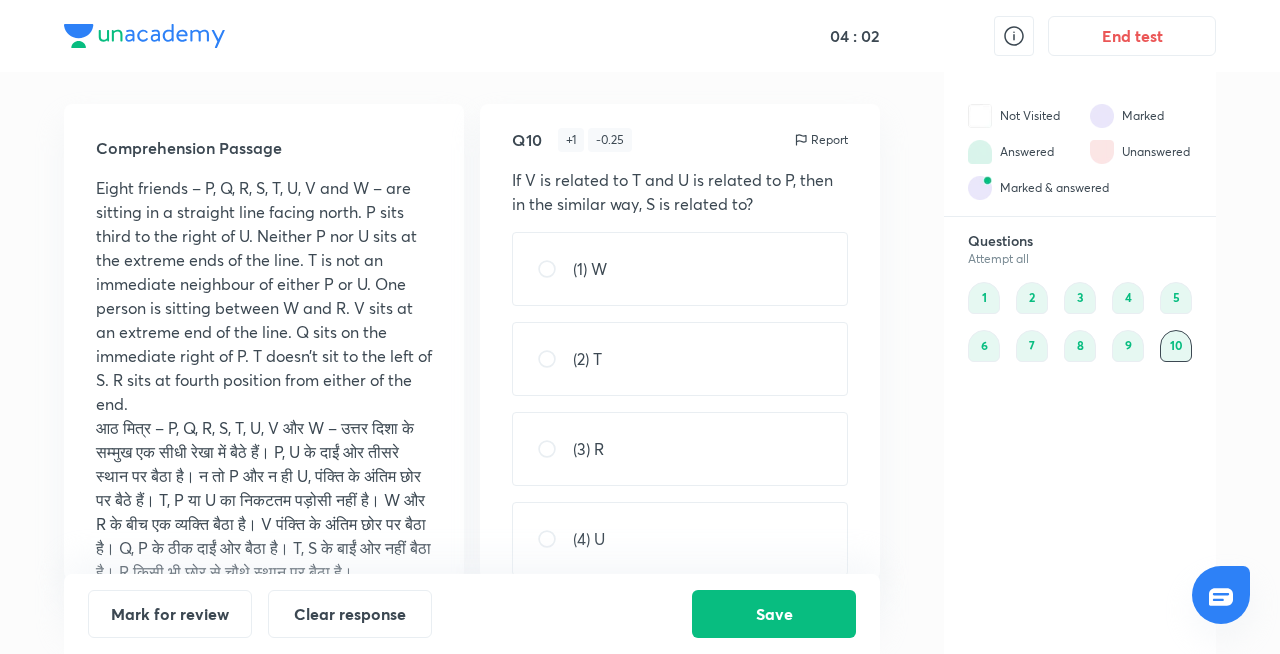 click on "(3) R" at bounding box center [680, 449] 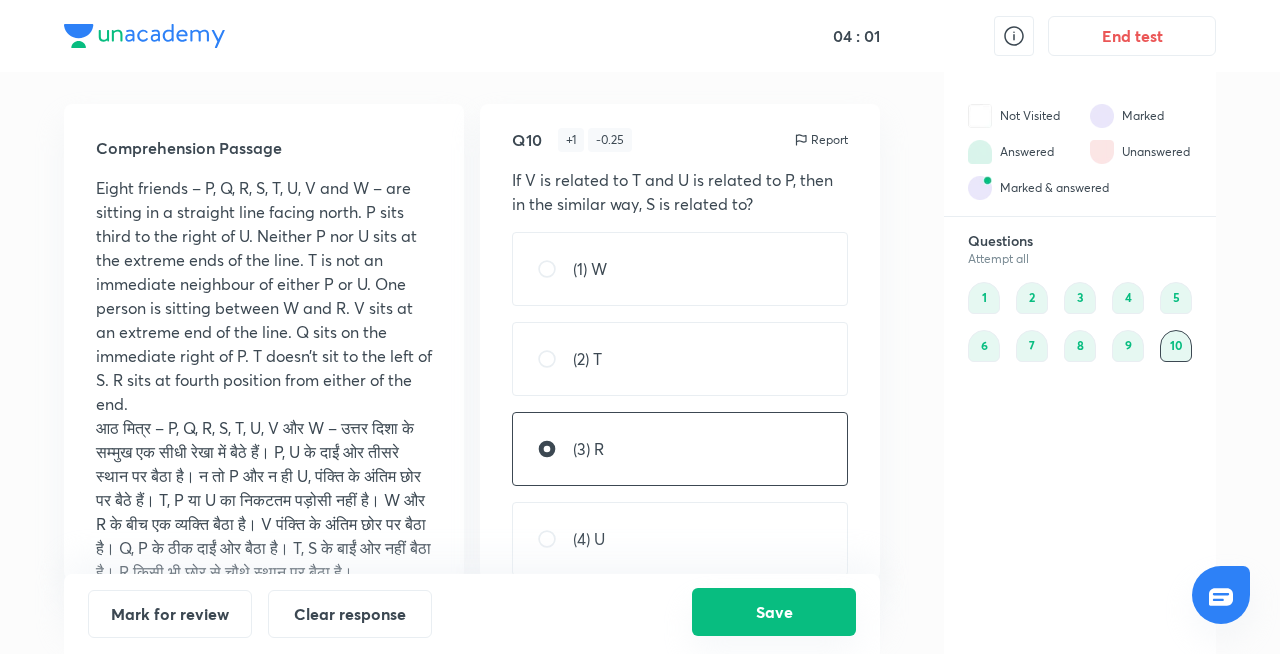 click on "Save" at bounding box center (774, 612) 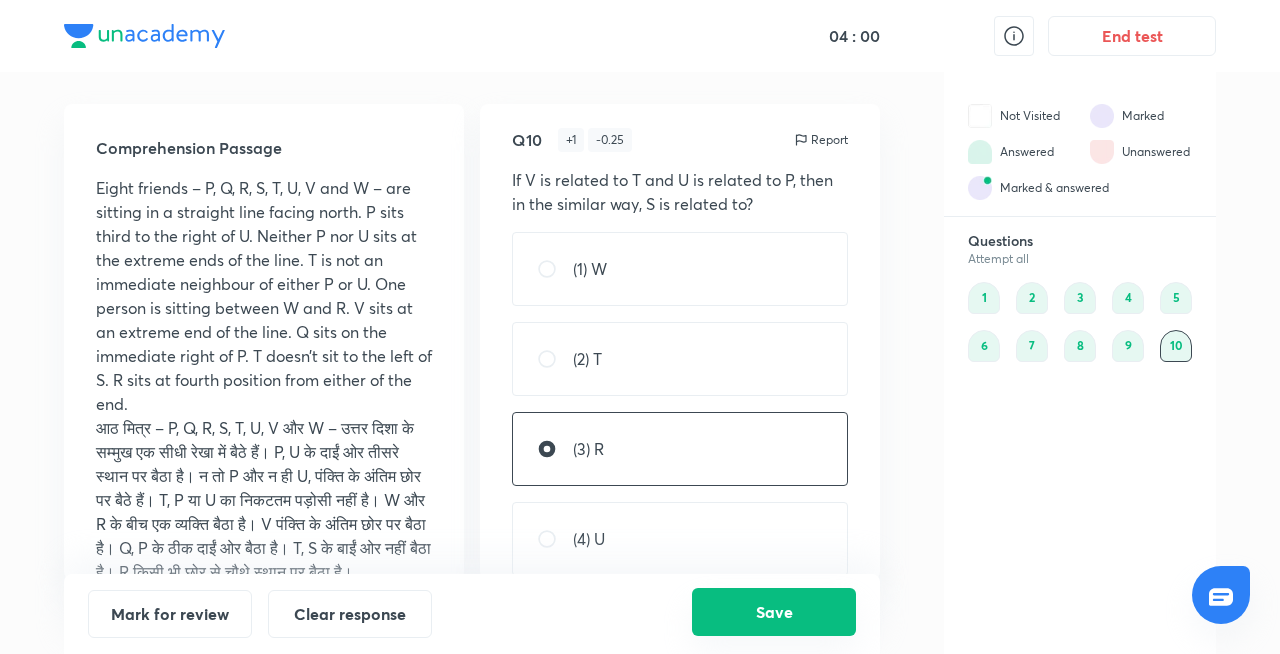 click on "Save" at bounding box center [774, 612] 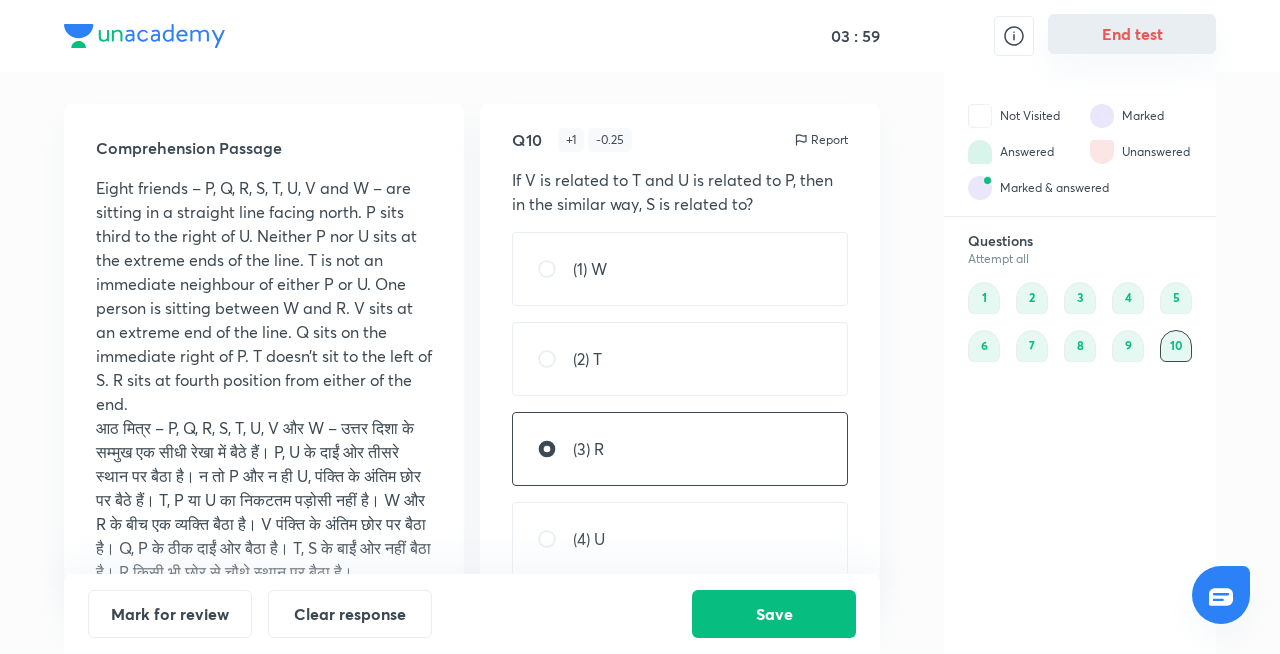 click on "End test" at bounding box center (1132, 34) 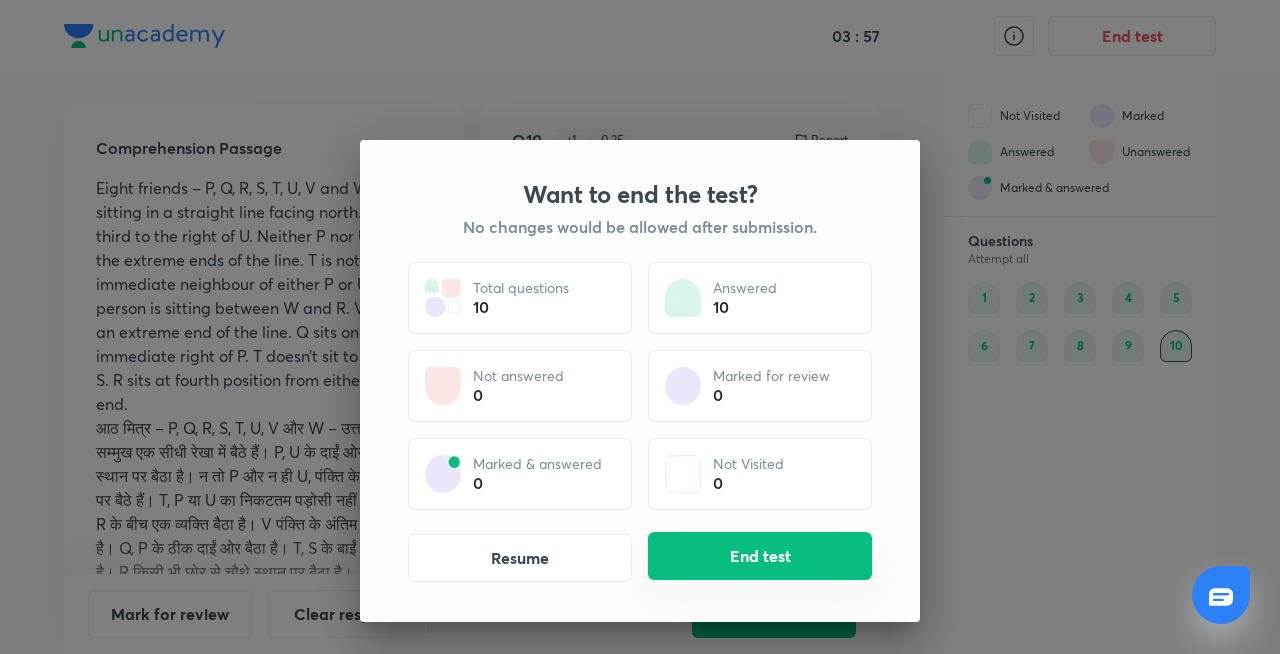 click on "End test" at bounding box center (760, 556) 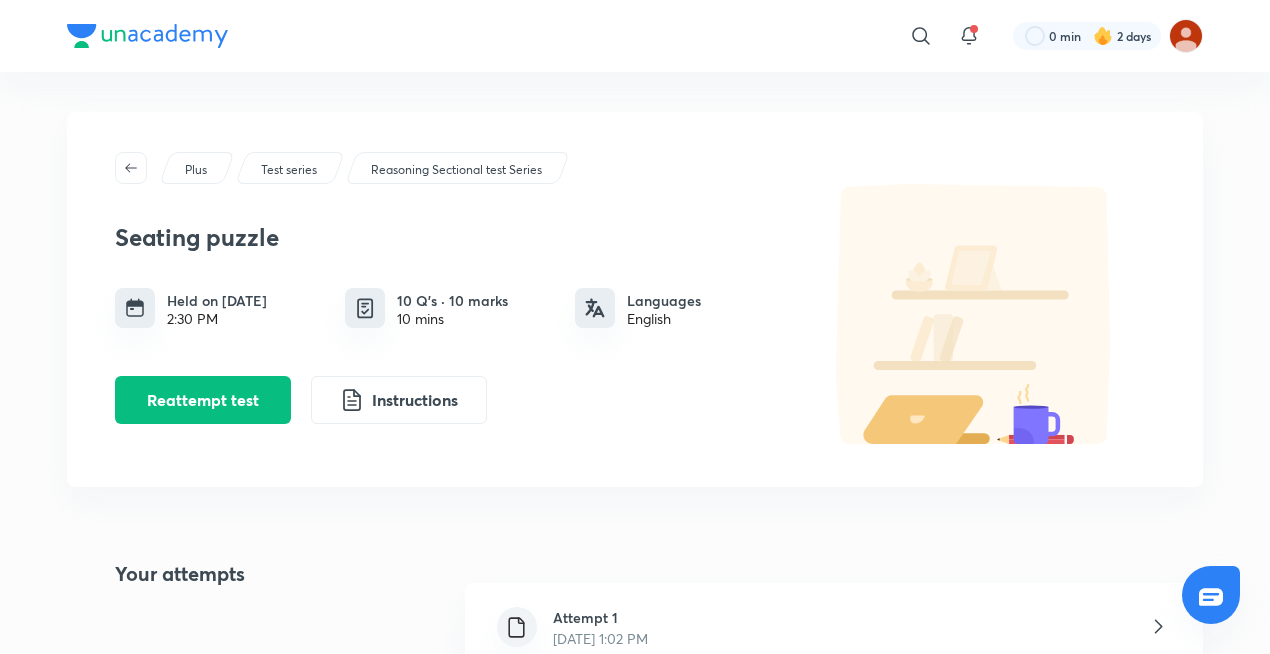 click on "10 Q’s · 10 marks" at bounding box center (452, 300) 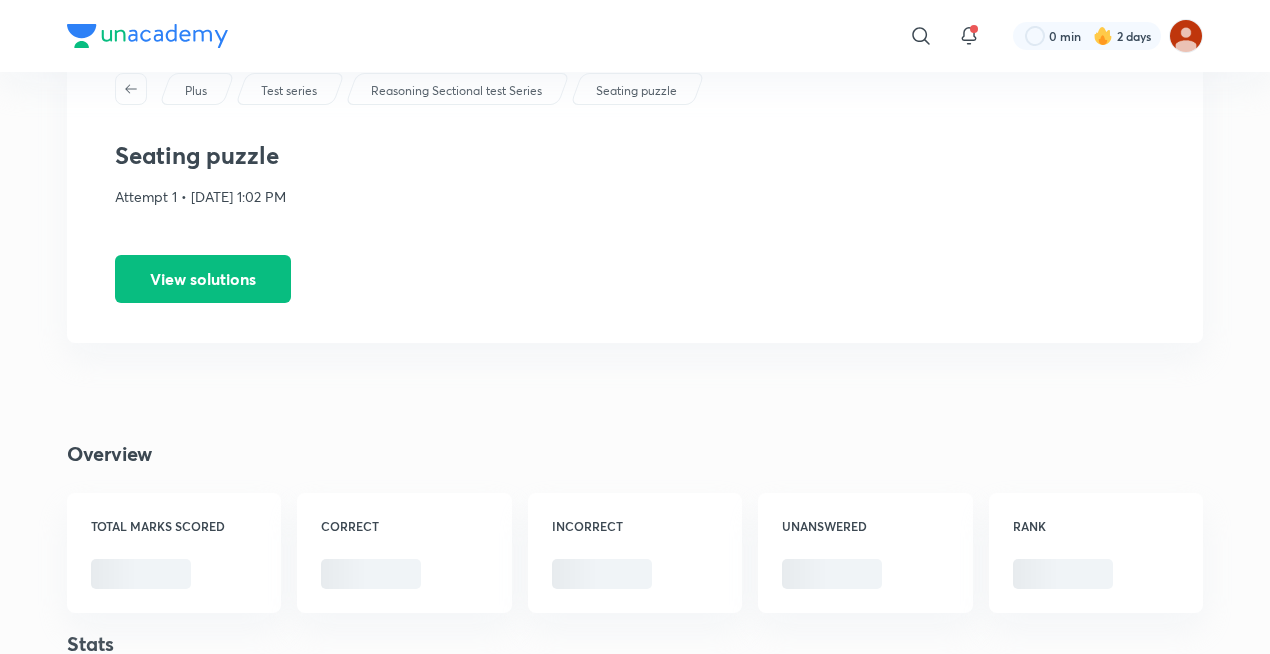 scroll, scrollTop: 119, scrollLeft: 0, axis: vertical 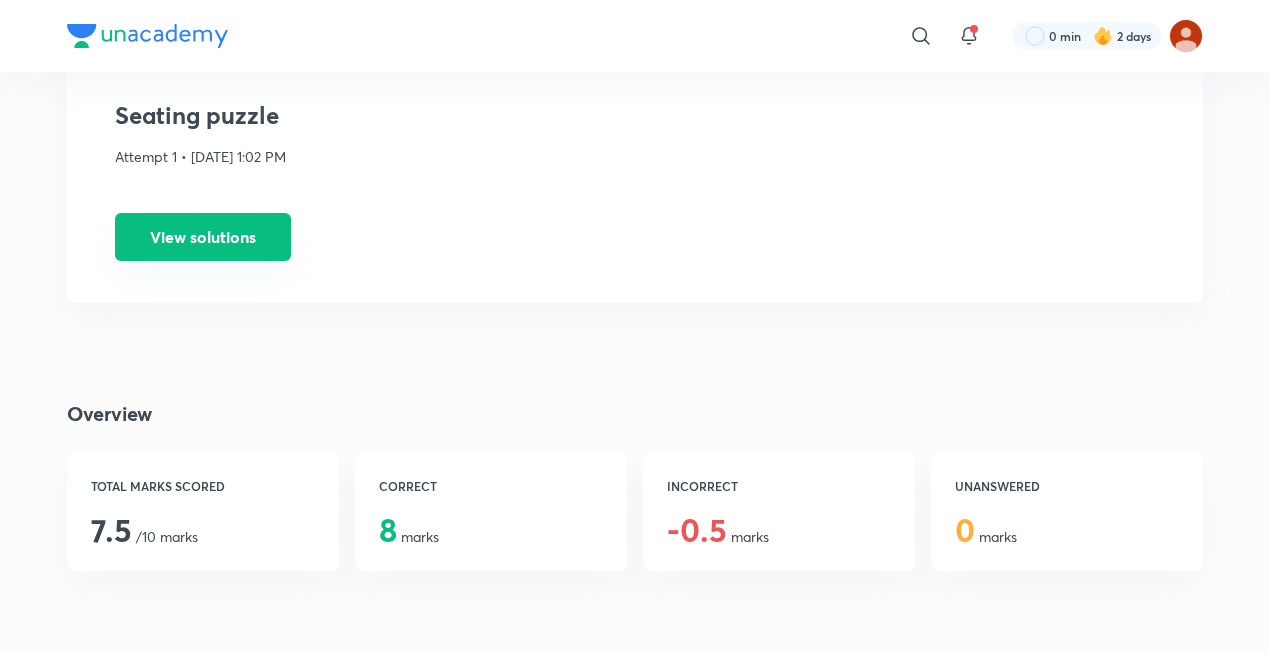 click on "View solutions" at bounding box center [203, 237] 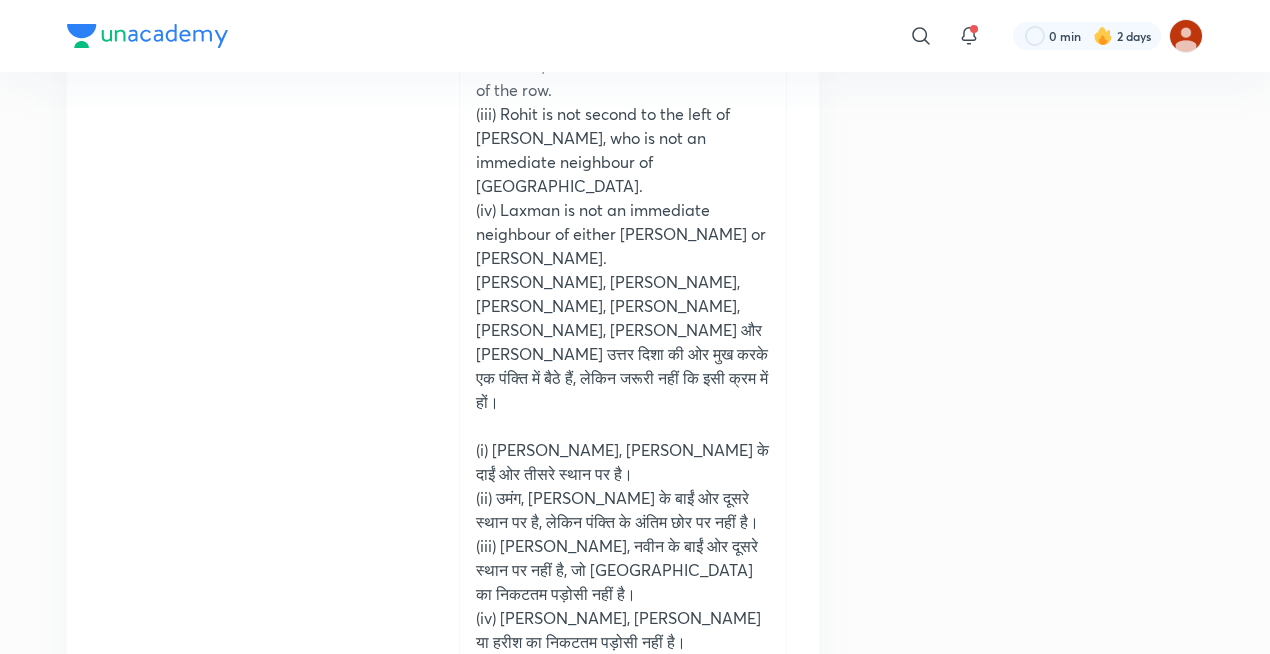 scroll, scrollTop: 3860, scrollLeft: 0, axis: vertical 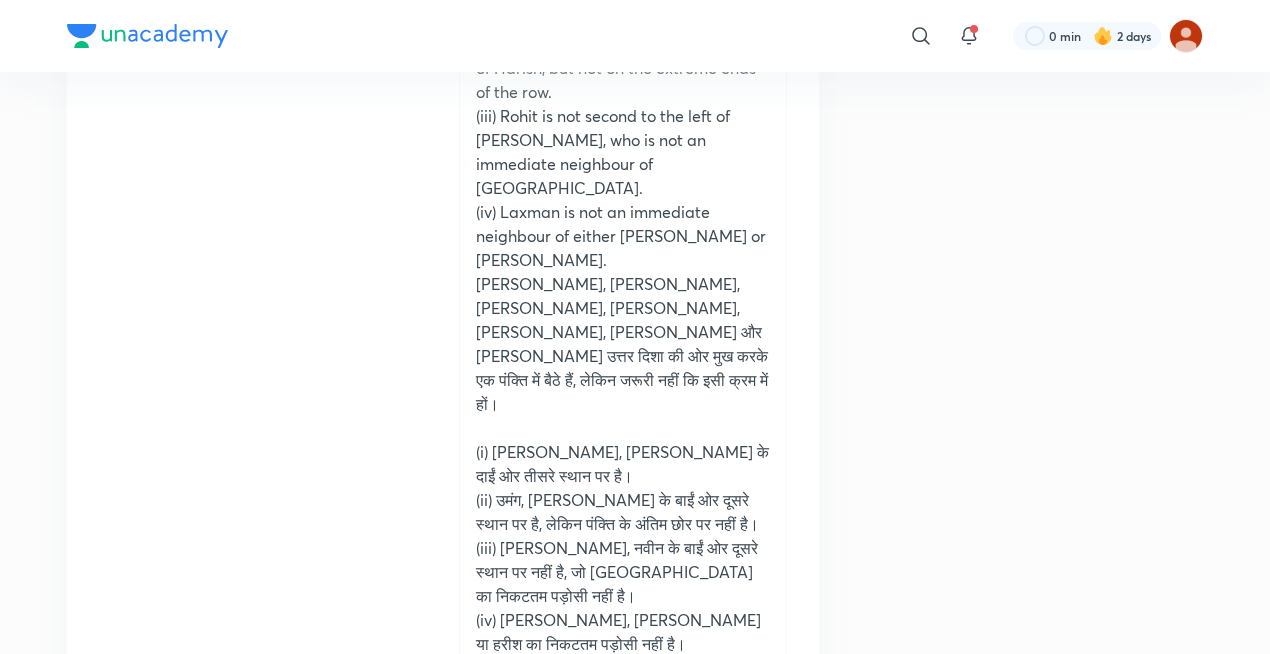 click at bounding box center [147, 36] 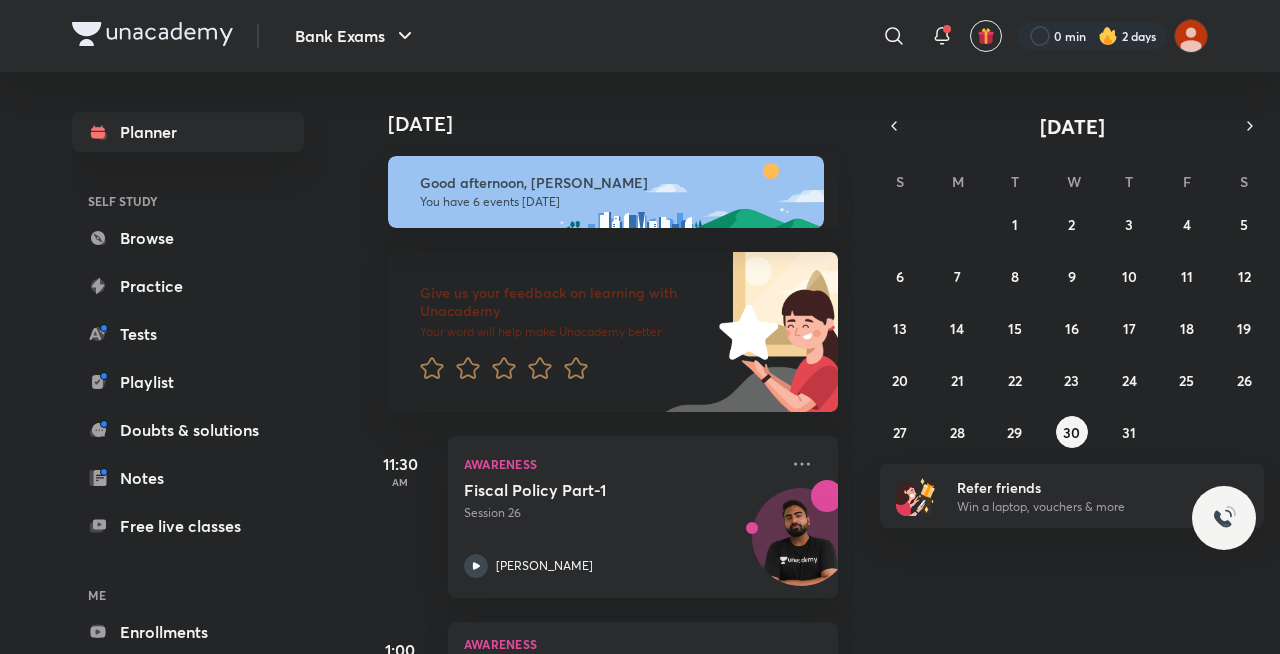 scroll, scrollTop: 0, scrollLeft: 0, axis: both 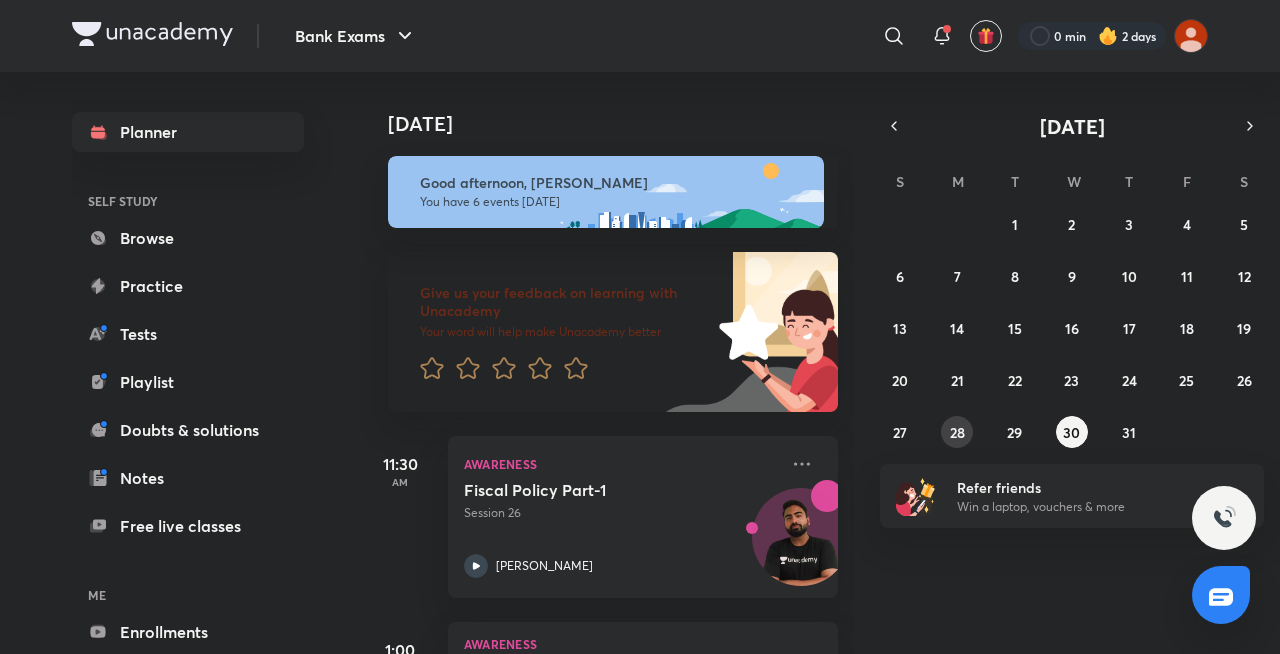 click on "28" at bounding box center [957, 432] 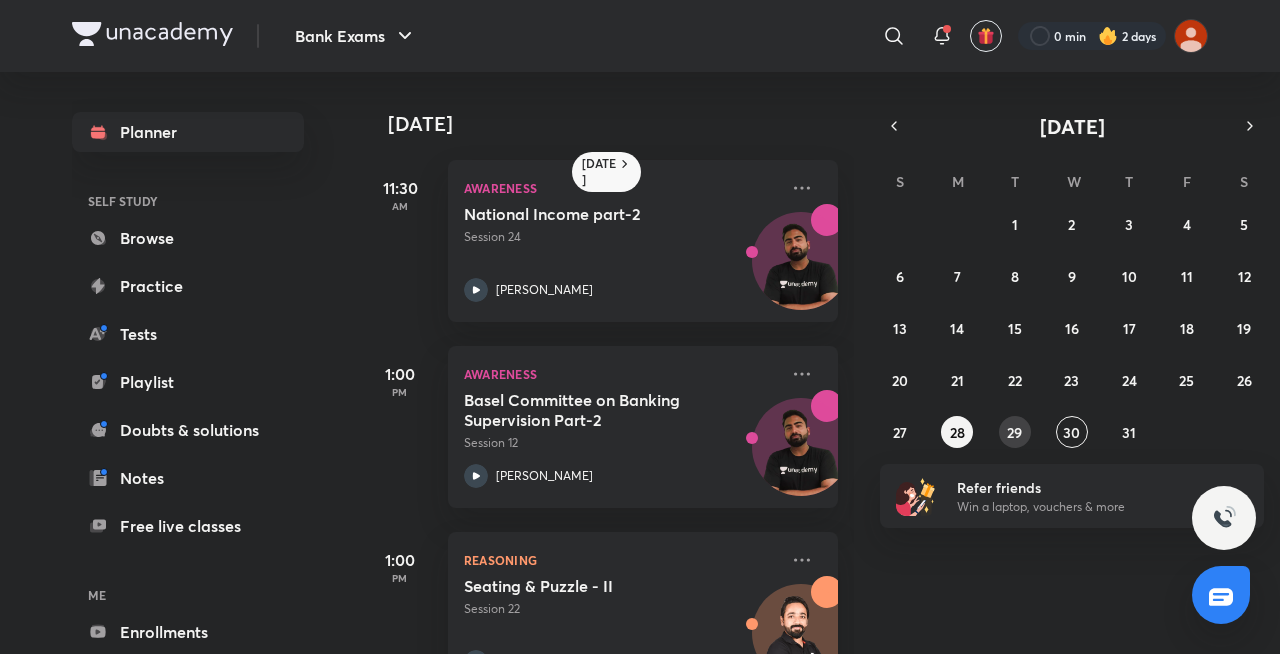 click on "29" at bounding box center [1014, 432] 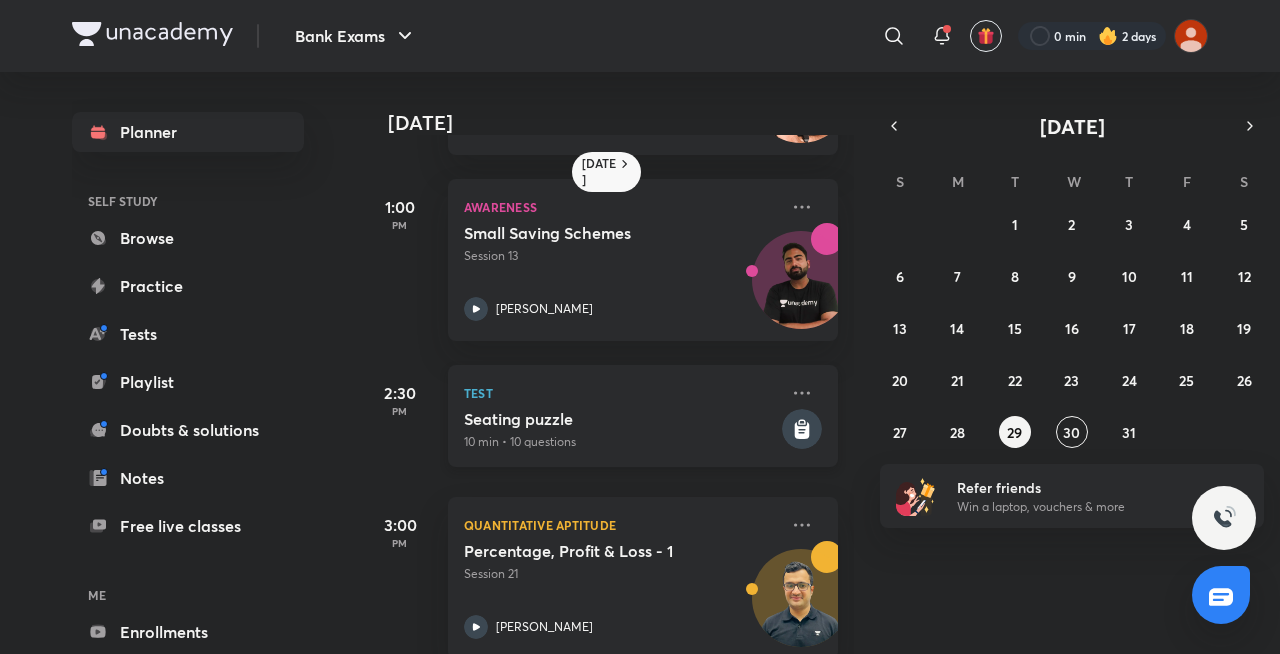 scroll, scrollTop: 354, scrollLeft: 0, axis: vertical 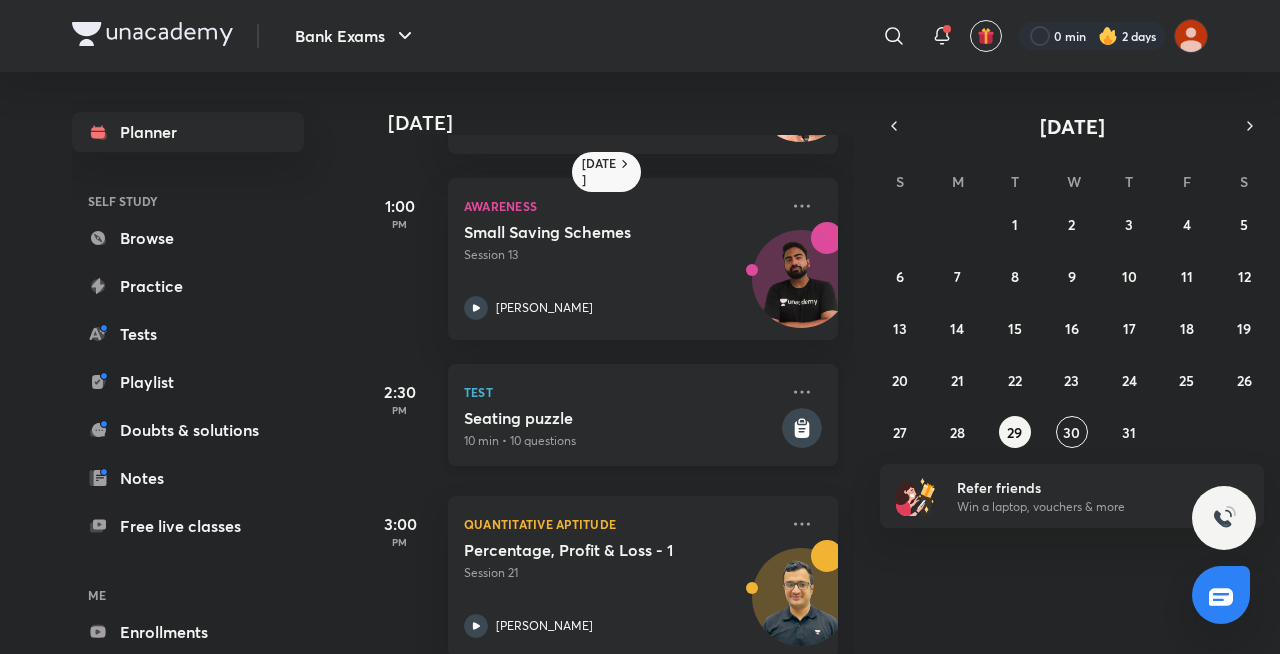 click on "Seating puzzle" at bounding box center (621, 418) 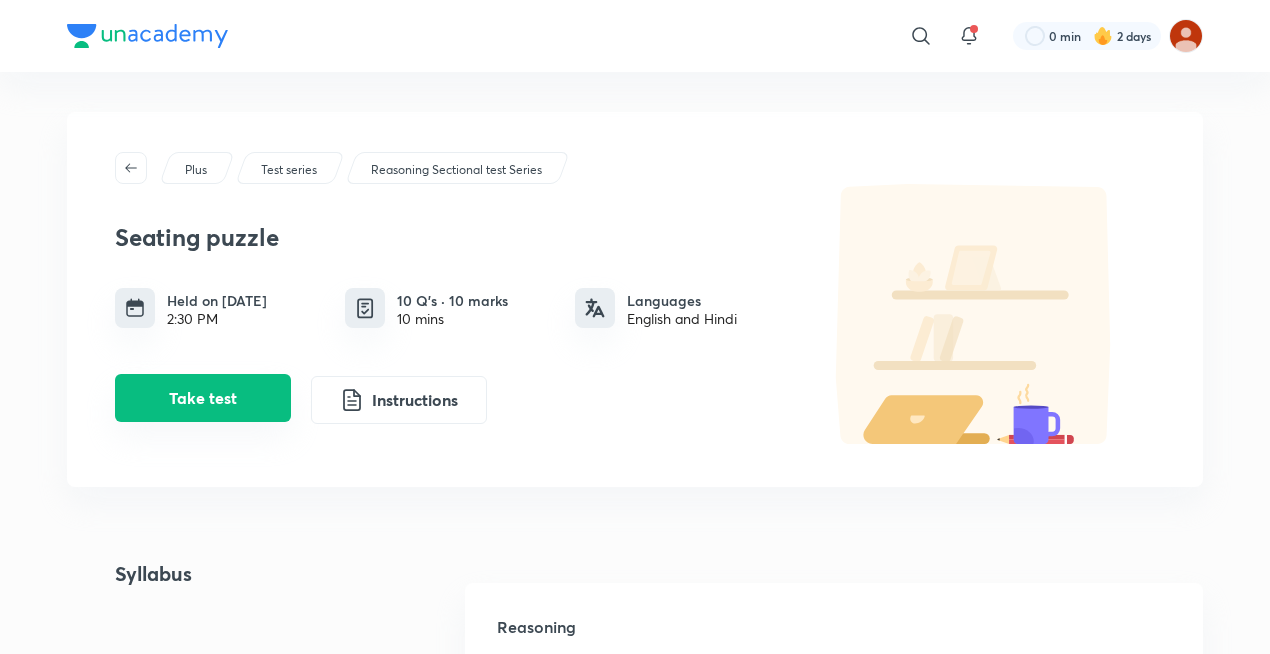click on "Take test" at bounding box center (203, 398) 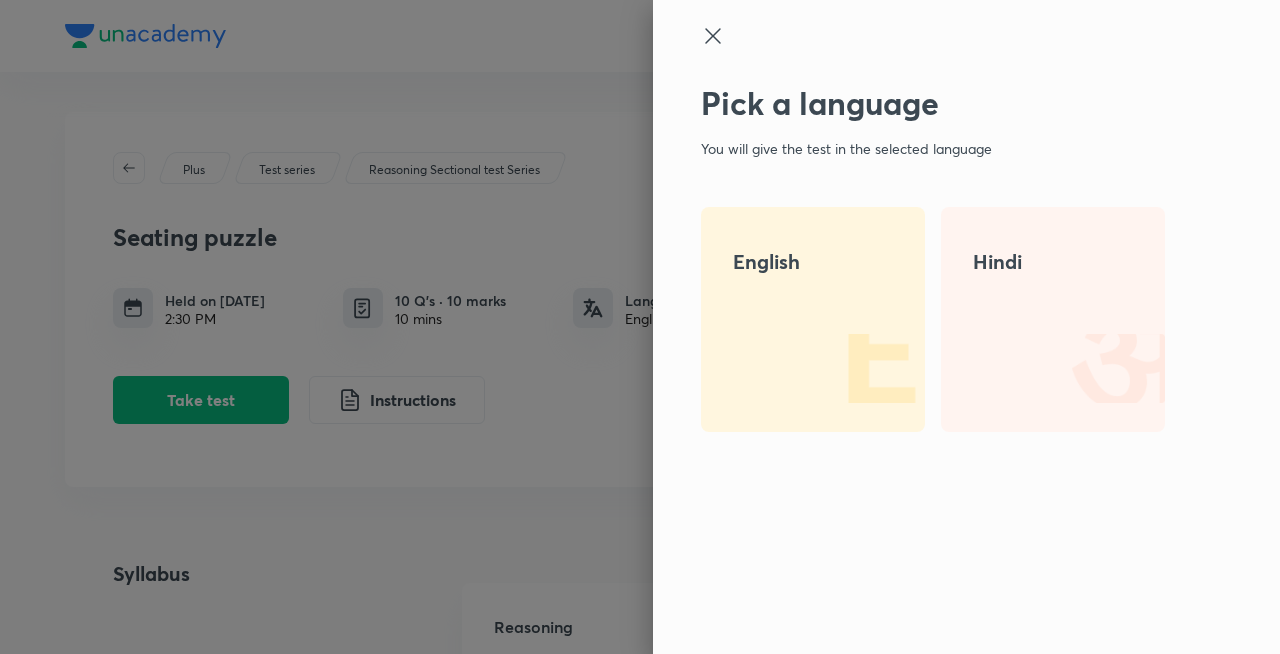 click on "English" at bounding box center [813, 319] 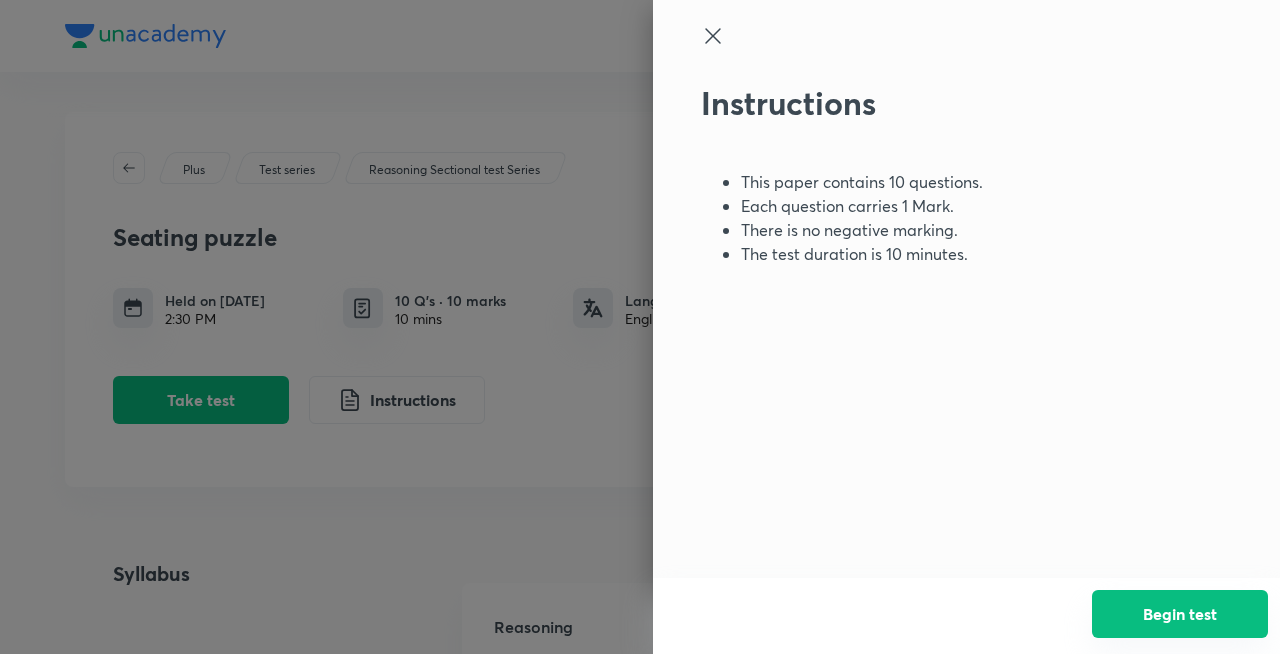 click on "Begin test" at bounding box center [1180, 614] 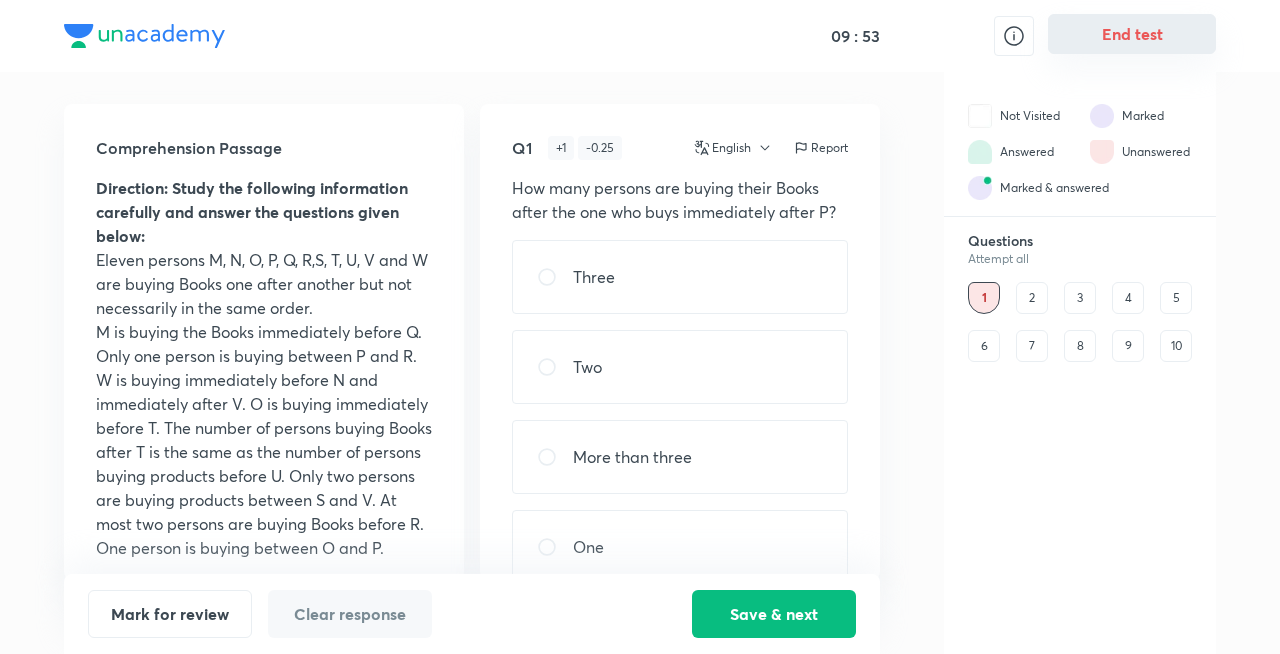 click on "End test" at bounding box center (1132, 34) 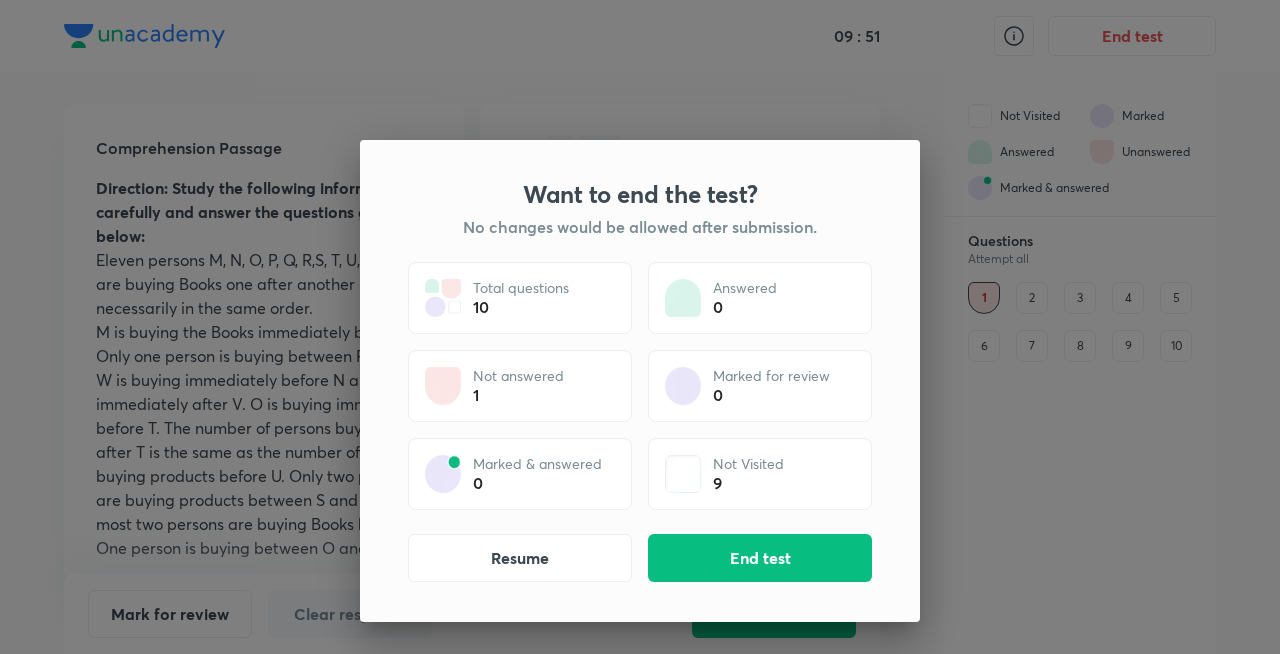 click on "Want to end the test? No changes would be allowed after submission. Total questions 10 Answered 0 Not answered 1 Marked for review 0 Marked & answered 0 Not Visited 9 Resume End test" at bounding box center (640, 327) 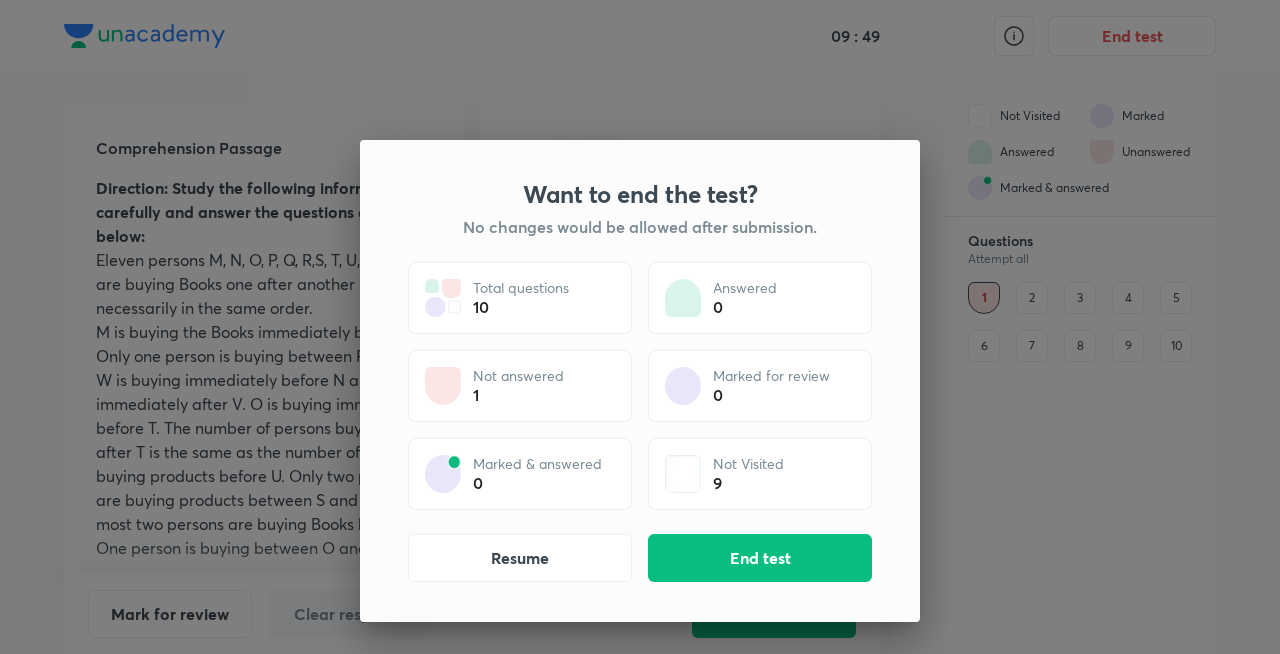 click on "Want to end the test? No changes would be allowed after submission. Total questions 10 Answered 0 Not answered 1 Marked for review 0 Marked & answered 0 Not Visited 9 Resume End test" at bounding box center (640, 327) 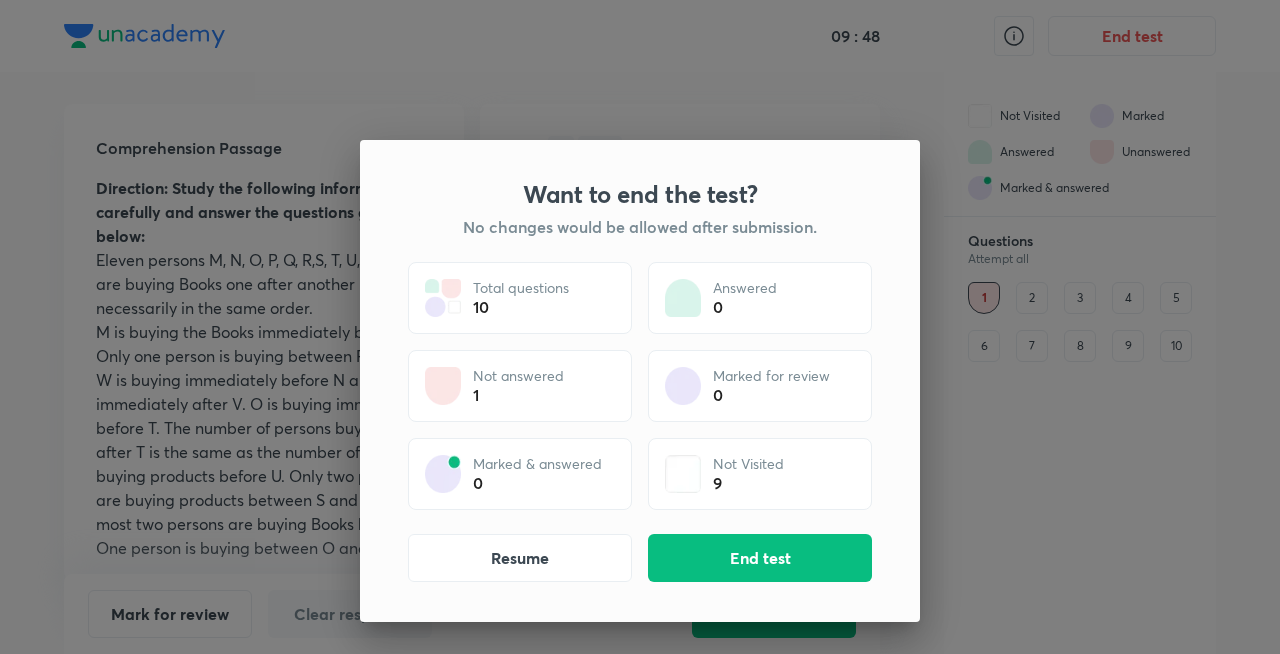 click on "Want to end the test? No changes would be allowed after submission. Total questions 10 Answered 0 Not answered 1 Marked for review 0 Marked & answered 0 Not Visited 9 Resume End test" at bounding box center [640, 327] 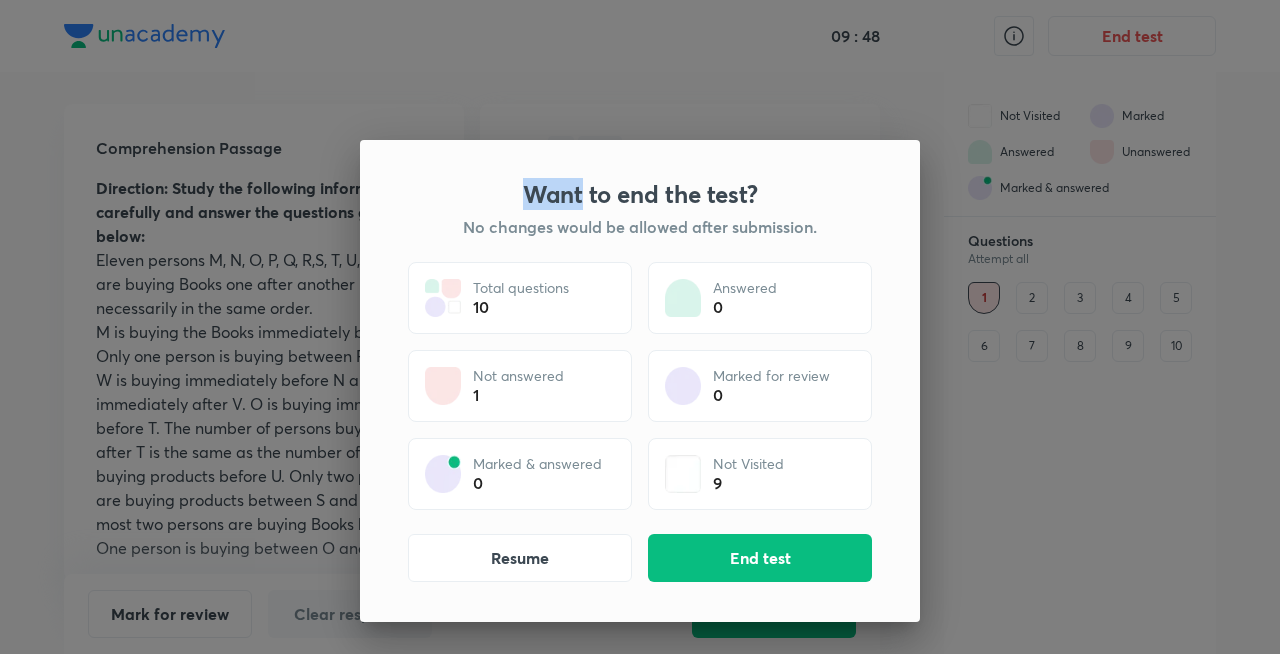 click on "Want to end the test? No changes would be allowed after submission. Total questions 10 Answered 0 Not answered 1 Marked for review 0 Marked & answered 0 Not Visited 9 Resume End test" at bounding box center [640, 327] 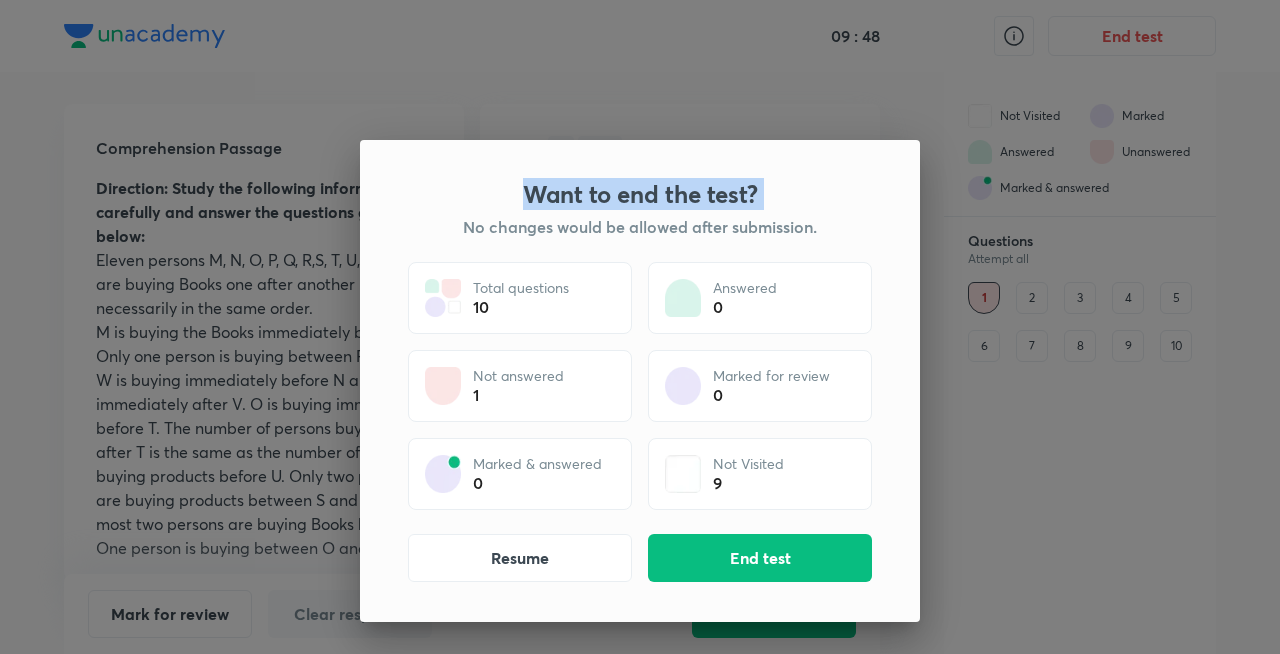click on "Want to end the test? No changes would be allowed after submission. Total questions 10 Answered 0 Not answered 1 Marked for review 0 Marked & answered 0 Not Visited 9 Resume End test" at bounding box center [640, 327] 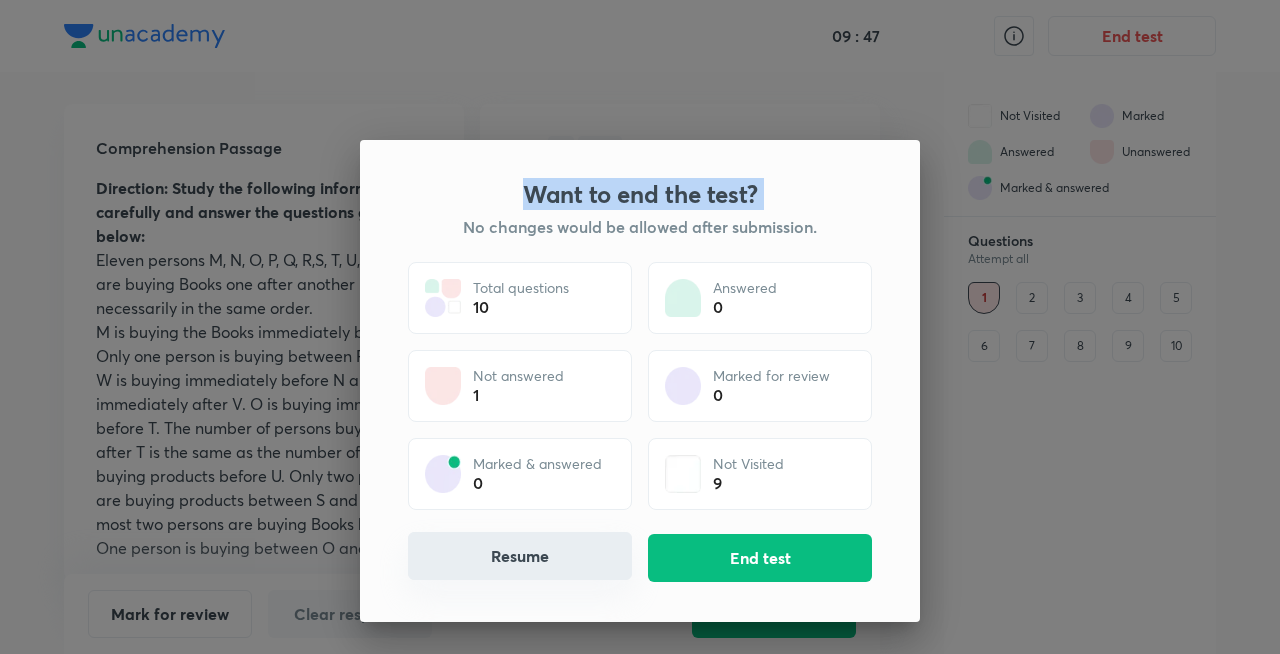 click on "Resume" at bounding box center [520, 556] 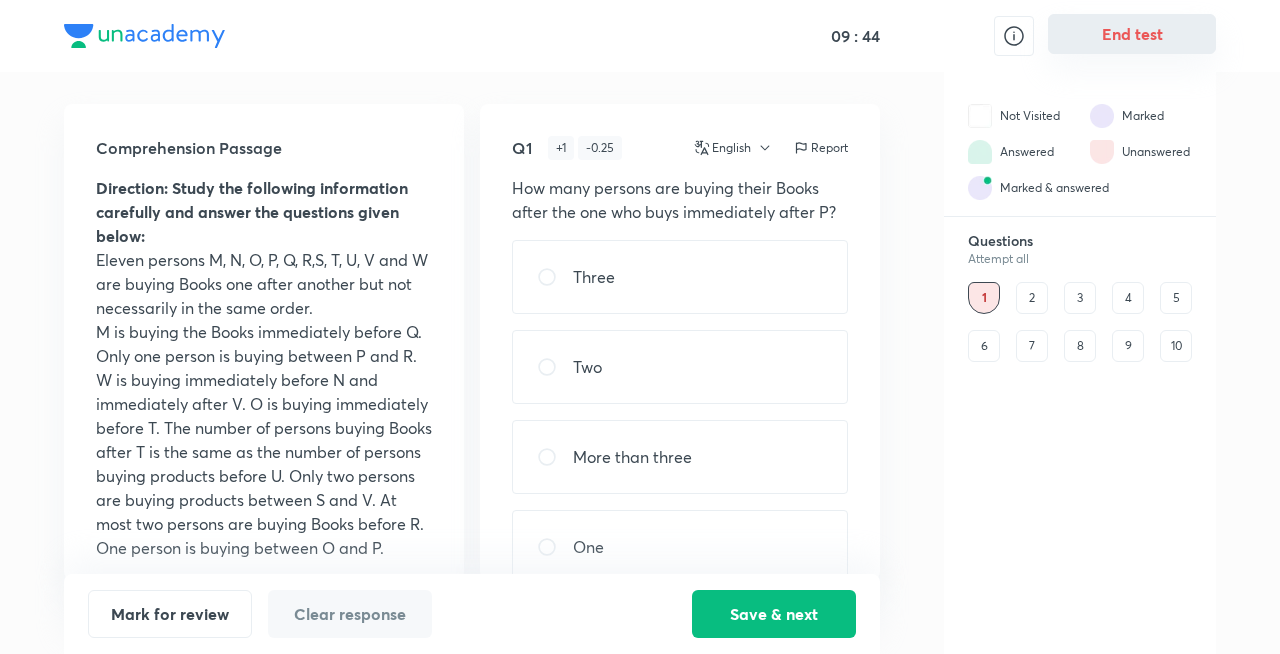 click on "End test" at bounding box center [1132, 34] 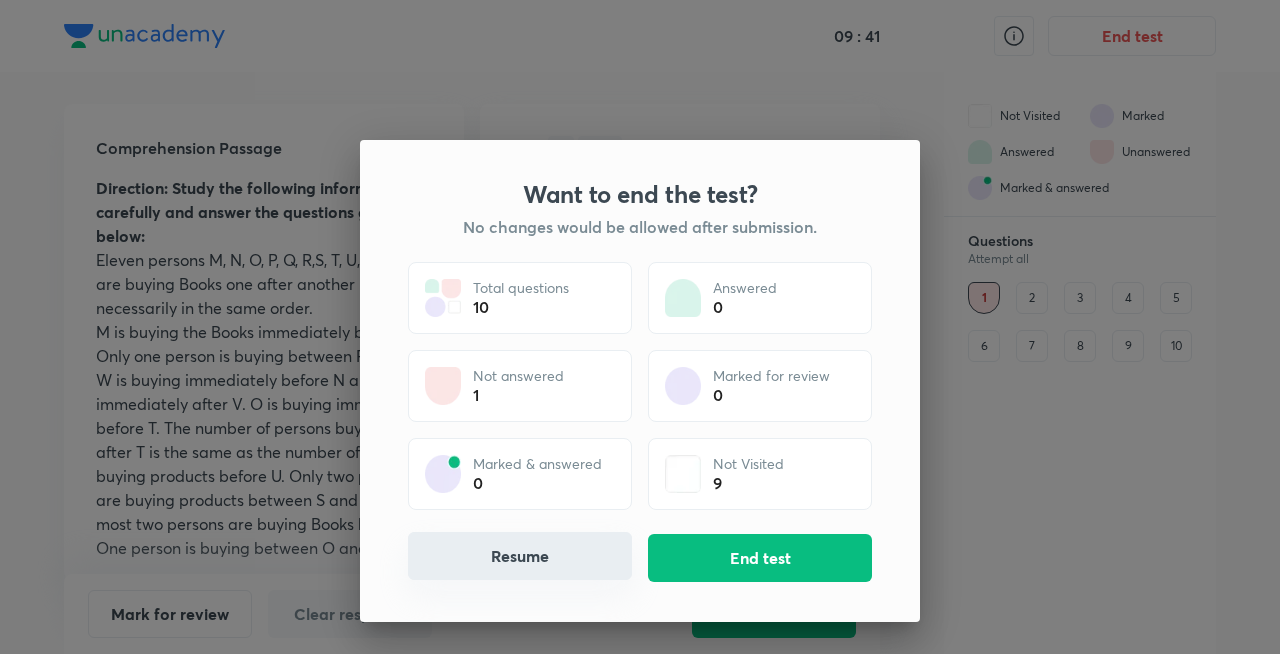 click on "Resume" at bounding box center [520, 556] 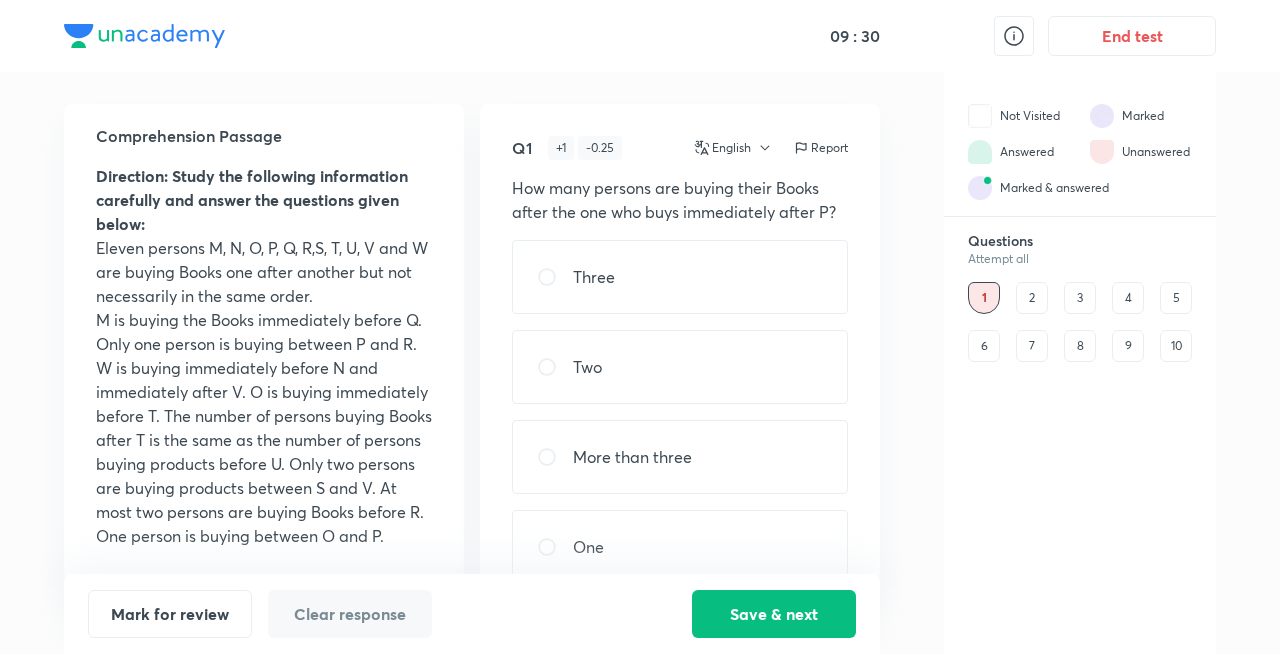 scroll, scrollTop: 36, scrollLeft: 0, axis: vertical 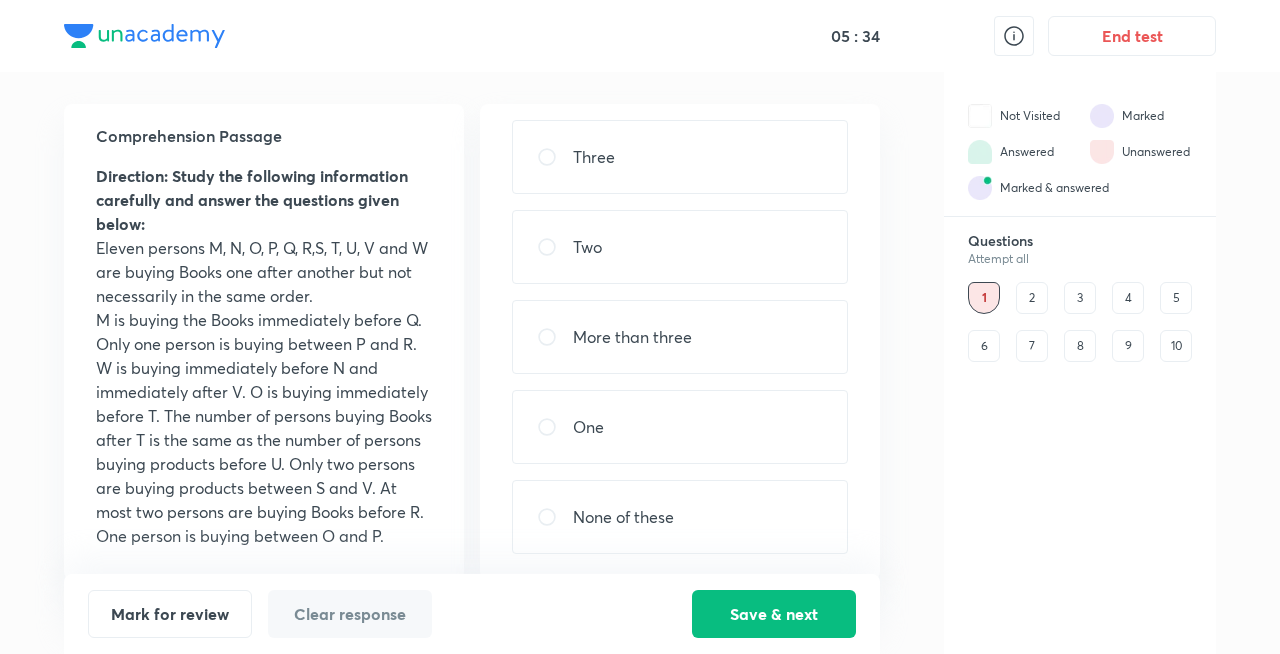 click at bounding box center (555, 337) 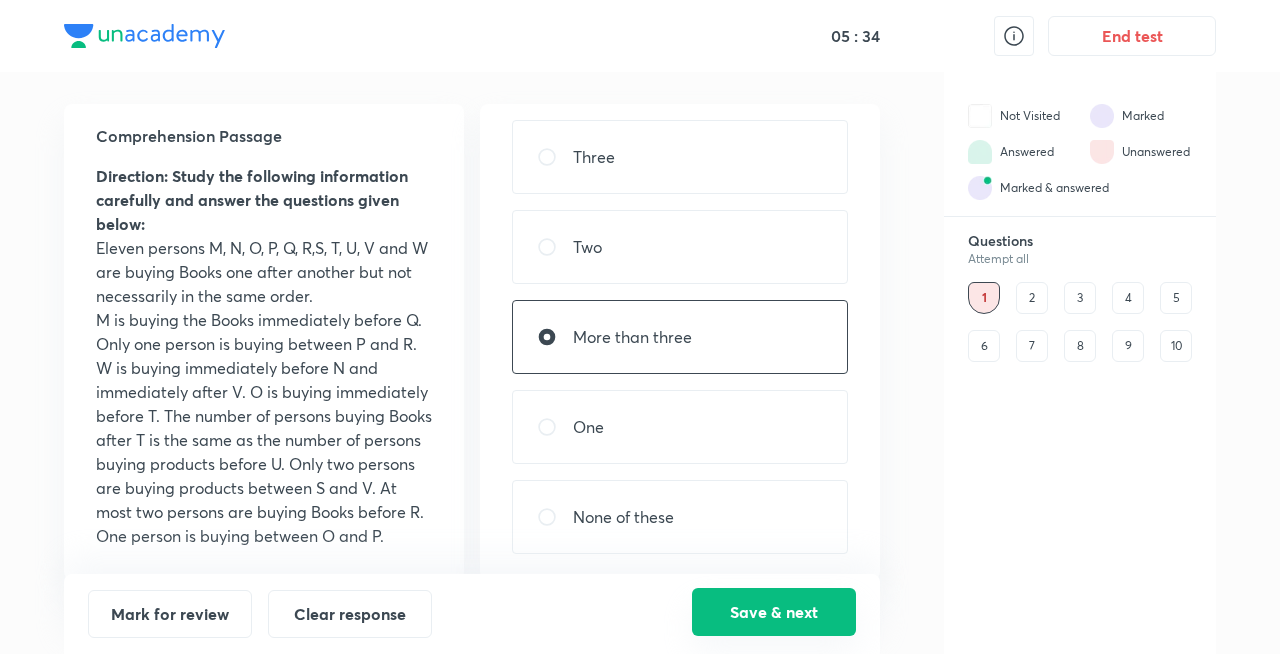 click on "Save & next" at bounding box center [774, 612] 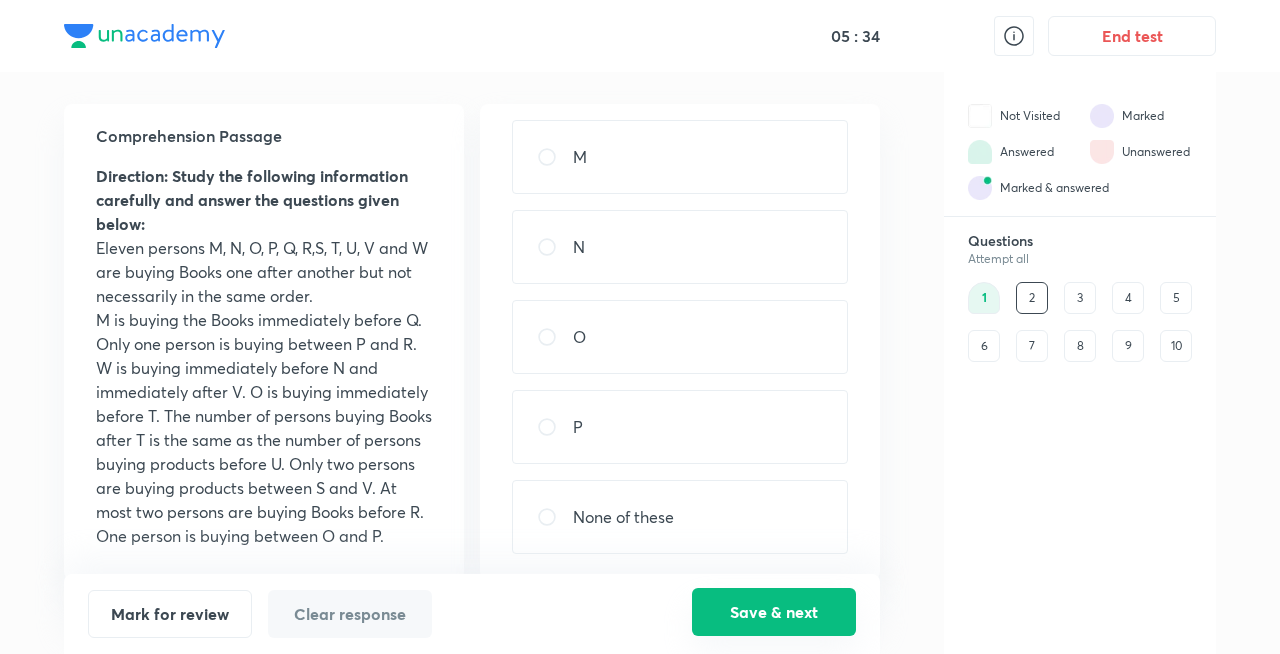 scroll, scrollTop: 0, scrollLeft: 0, axis: both 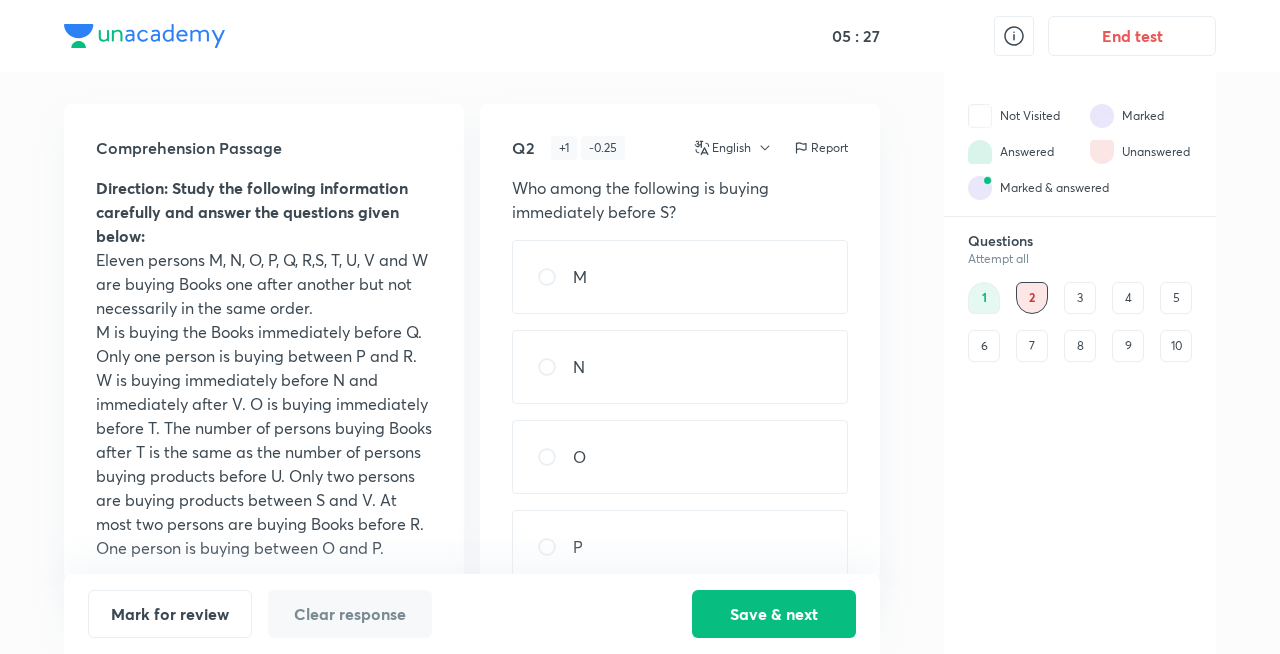 click on "P" at bounding box center (680, 547) 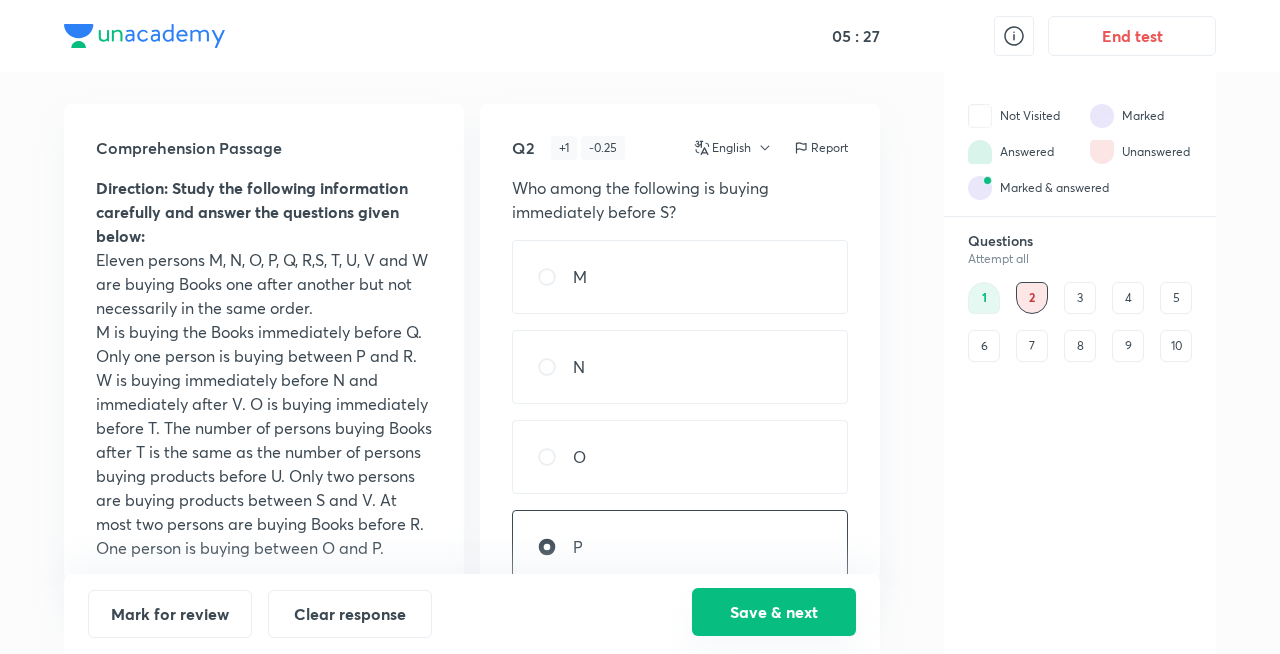 click on "Save & next" at bounding box center (774, 612) 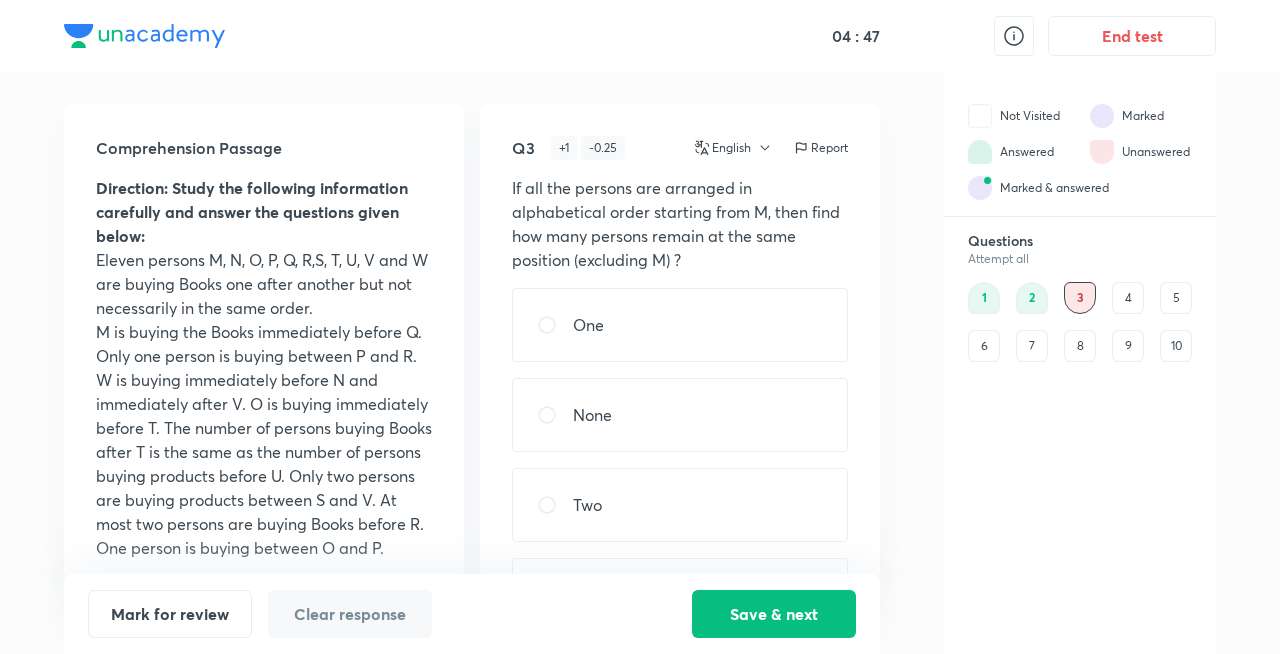 click on "One" at bounding box center (680, 325) 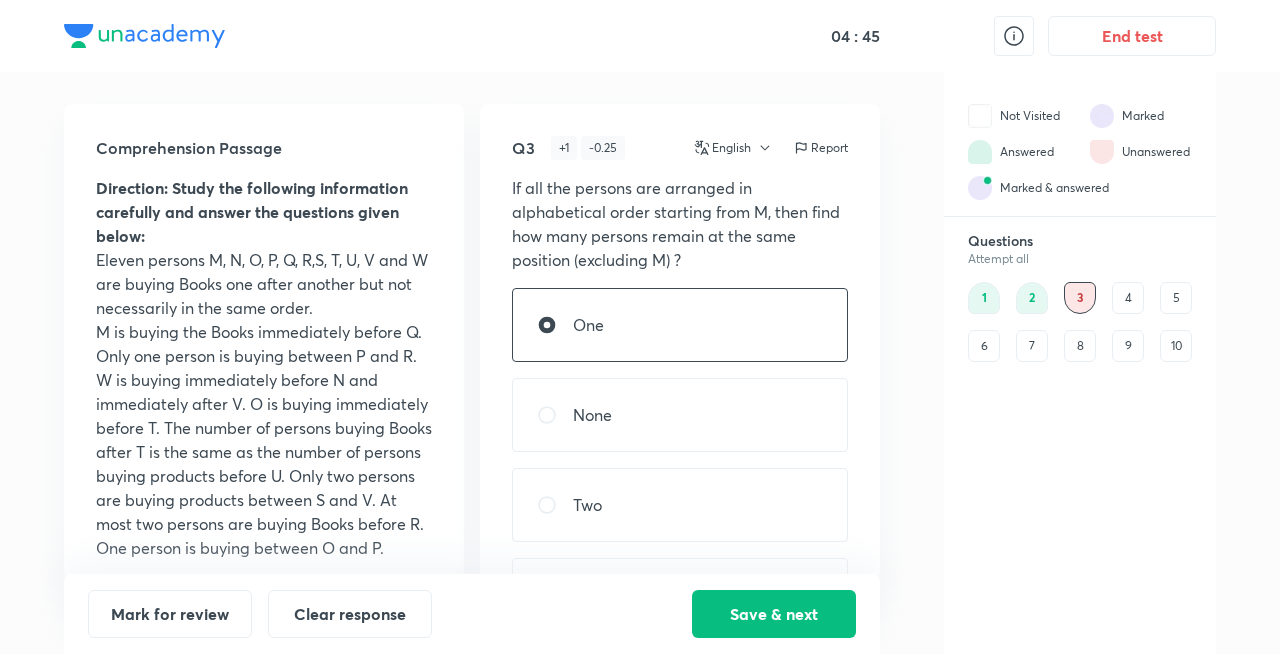 click at bounding box center (555, 505) 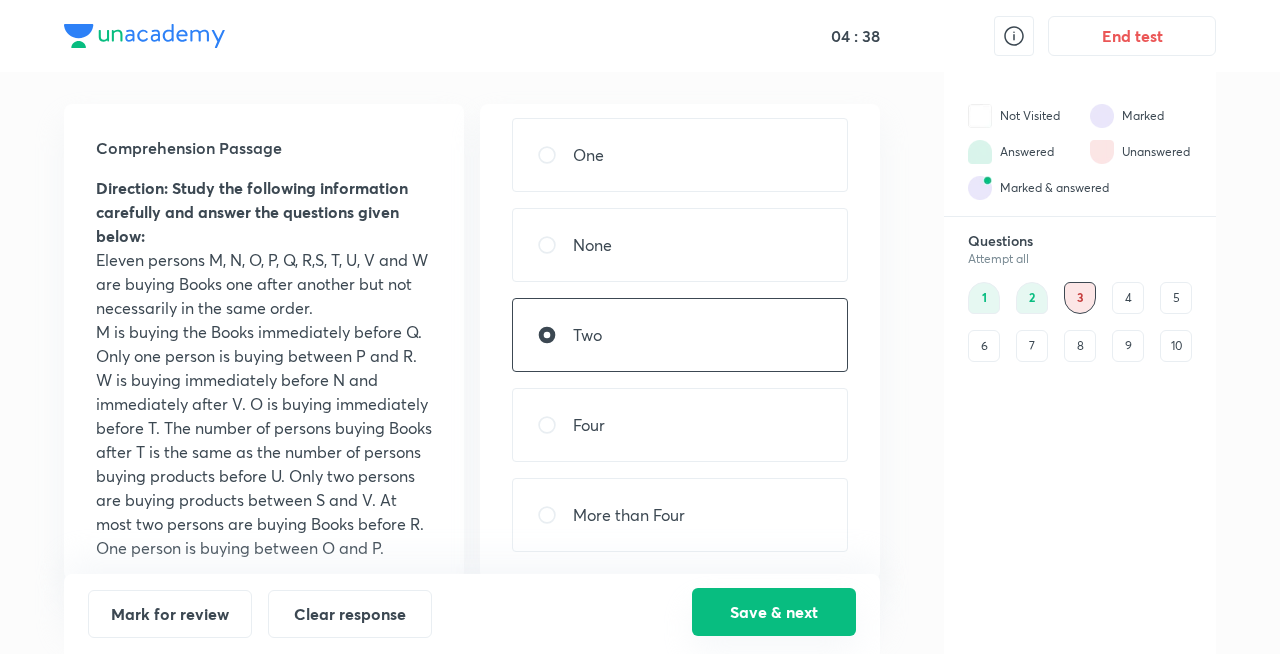 click on "Save & next" at bounding box center (774, 612) 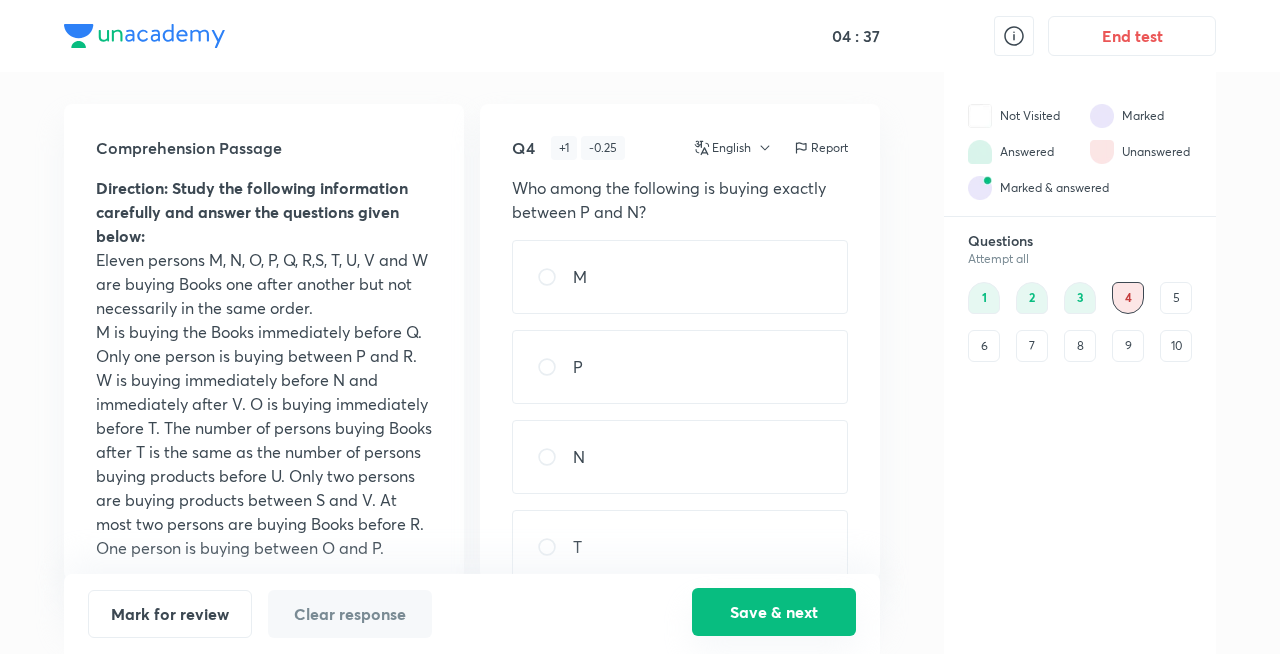 scroll, scrollTop: 0, scrollLeft: 0, axis: both 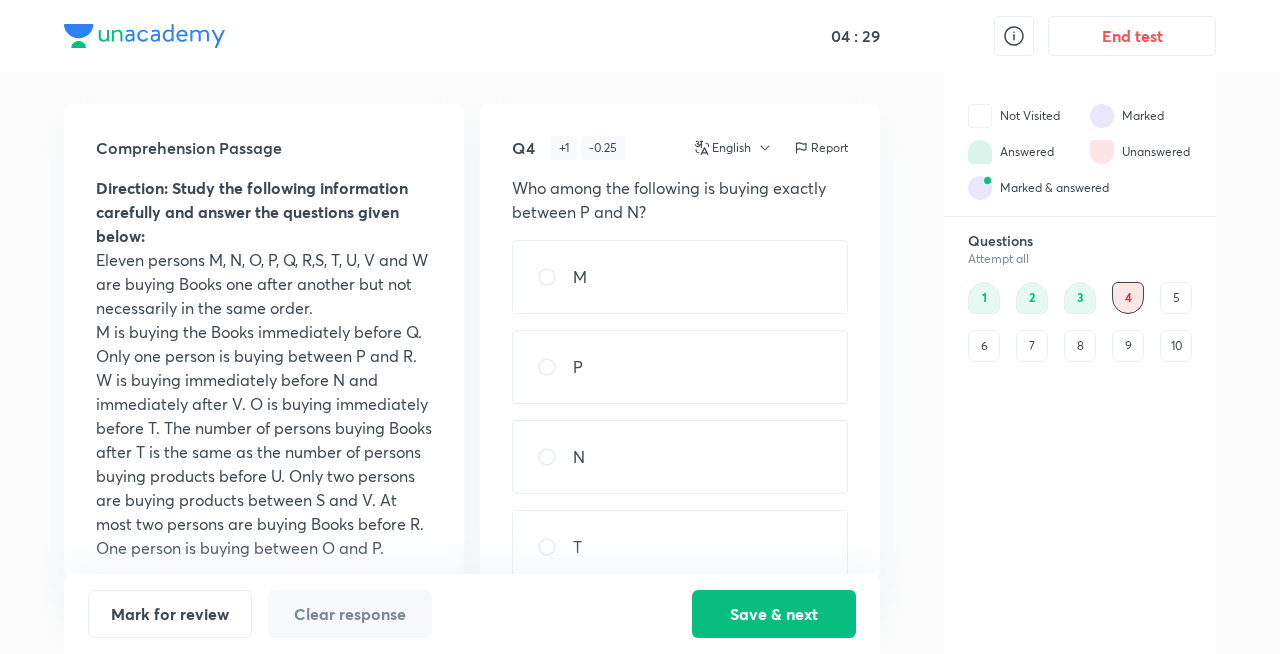 click on "T" at bounding box center (680, 547) 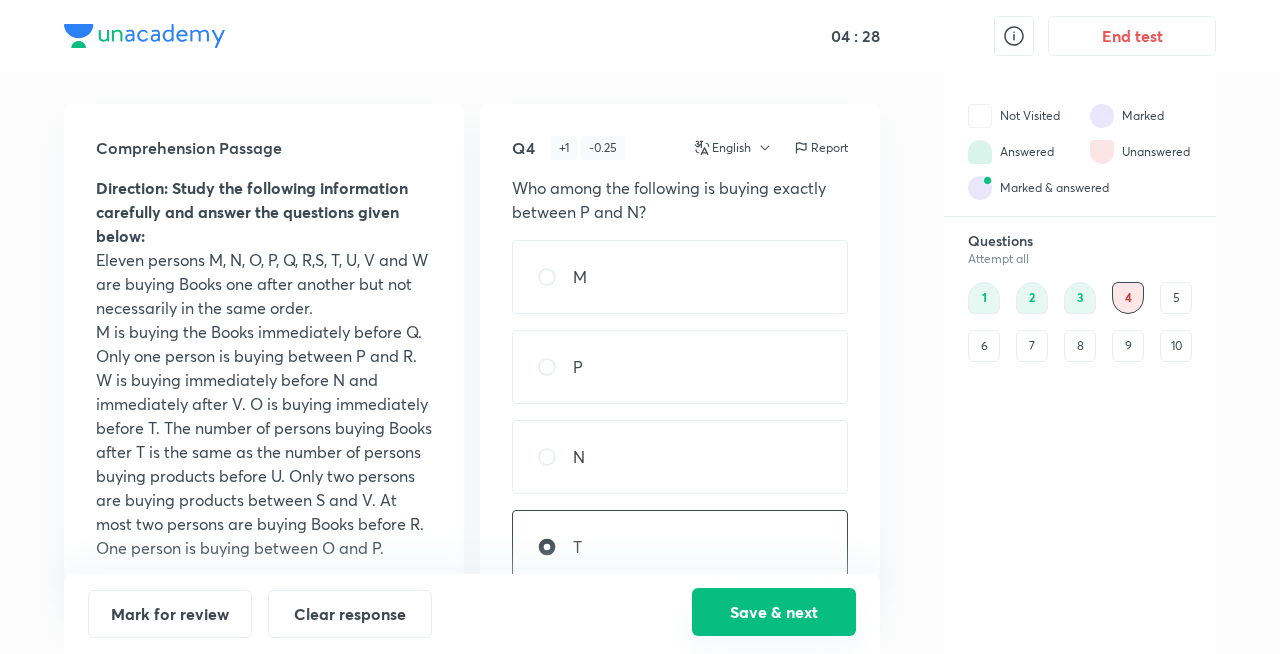 click on "Save & next" at bounding box center (774, 612) 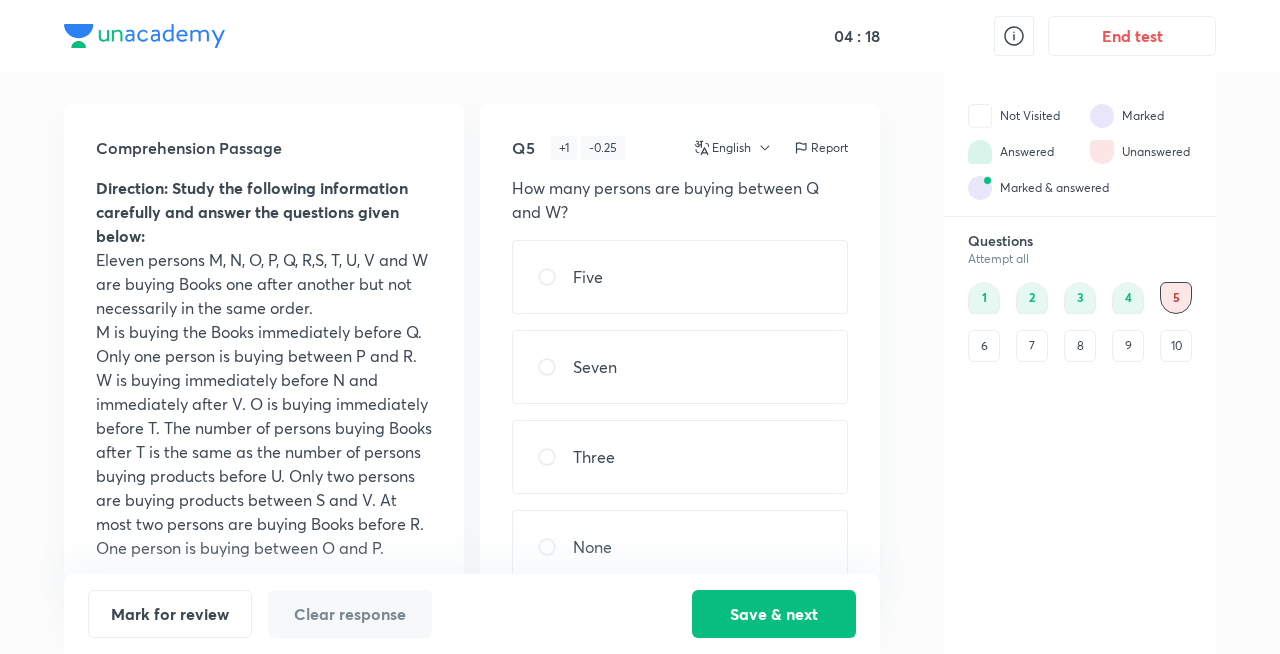 click on "Seven" at bounding box center (680, 367) 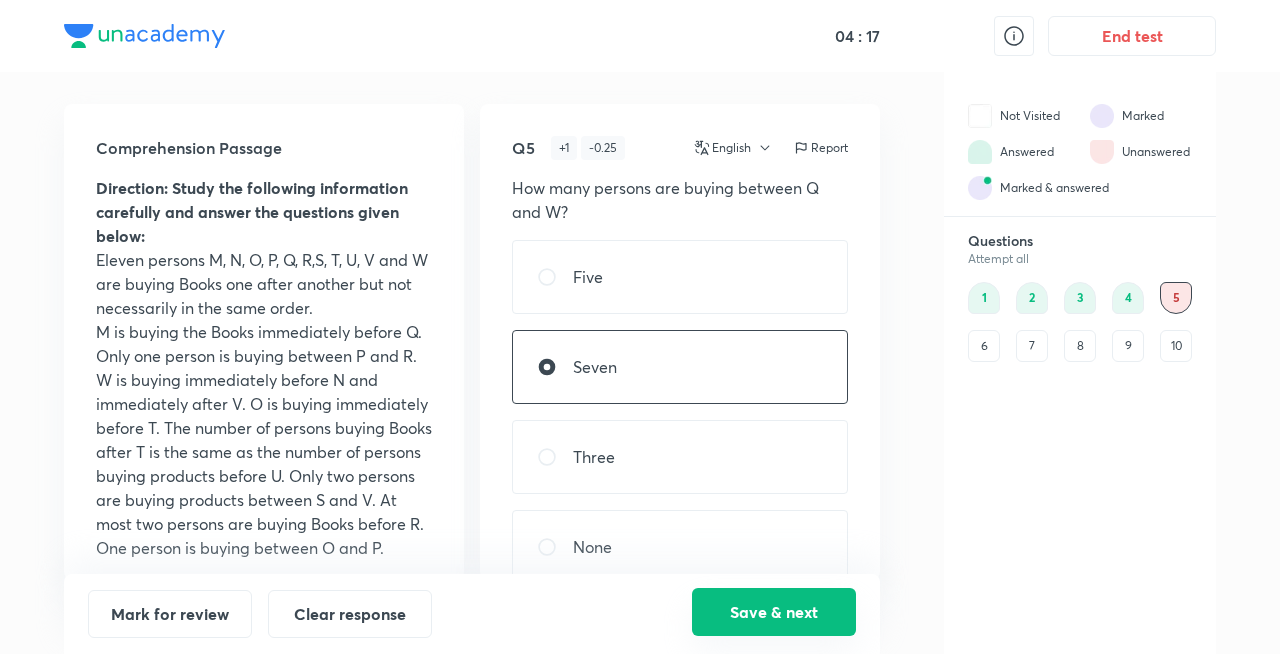 click on "Save & next" at bounding box center [774, 612] 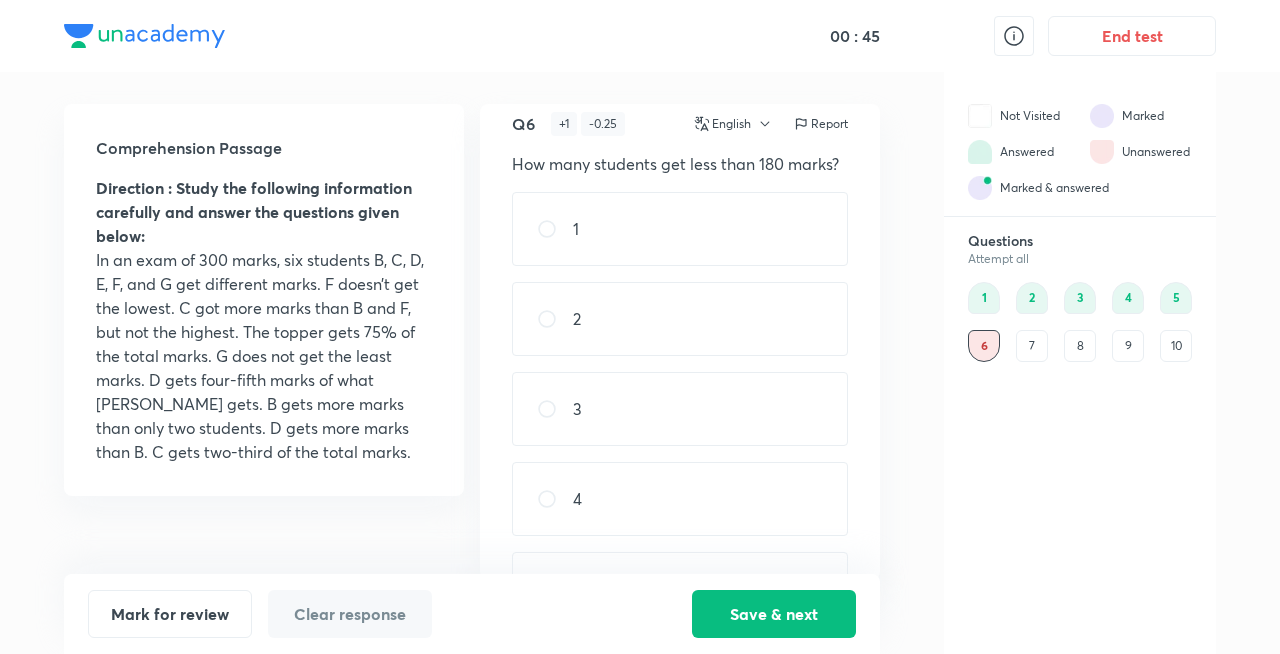 scroll, scrollTop: 0, scrollLeft: 0, axis: both 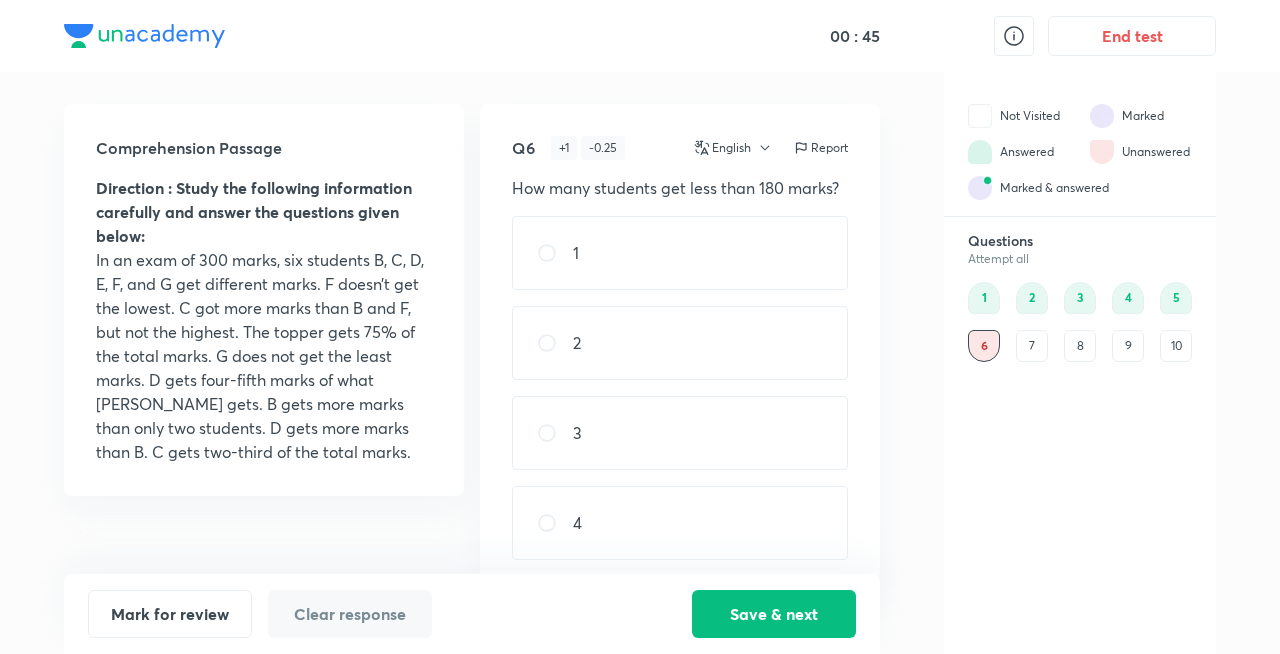 click at bounding box center (555, 343) 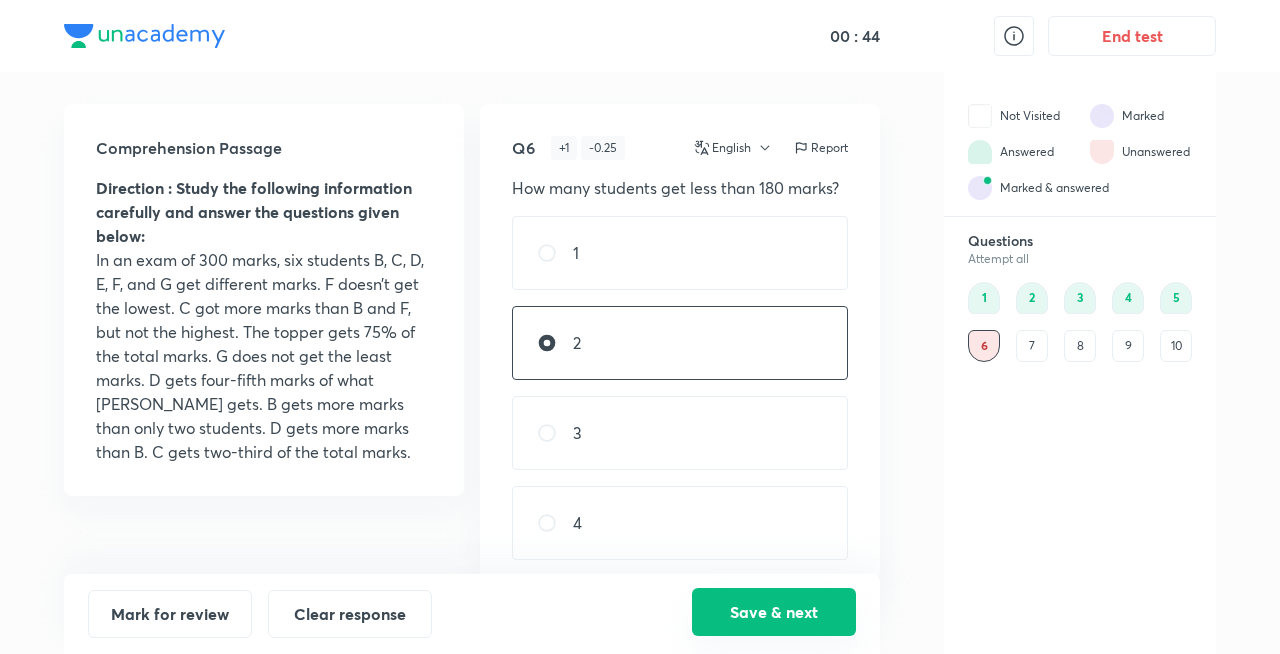 click on "Save & next" at bounding box center (774, 612) 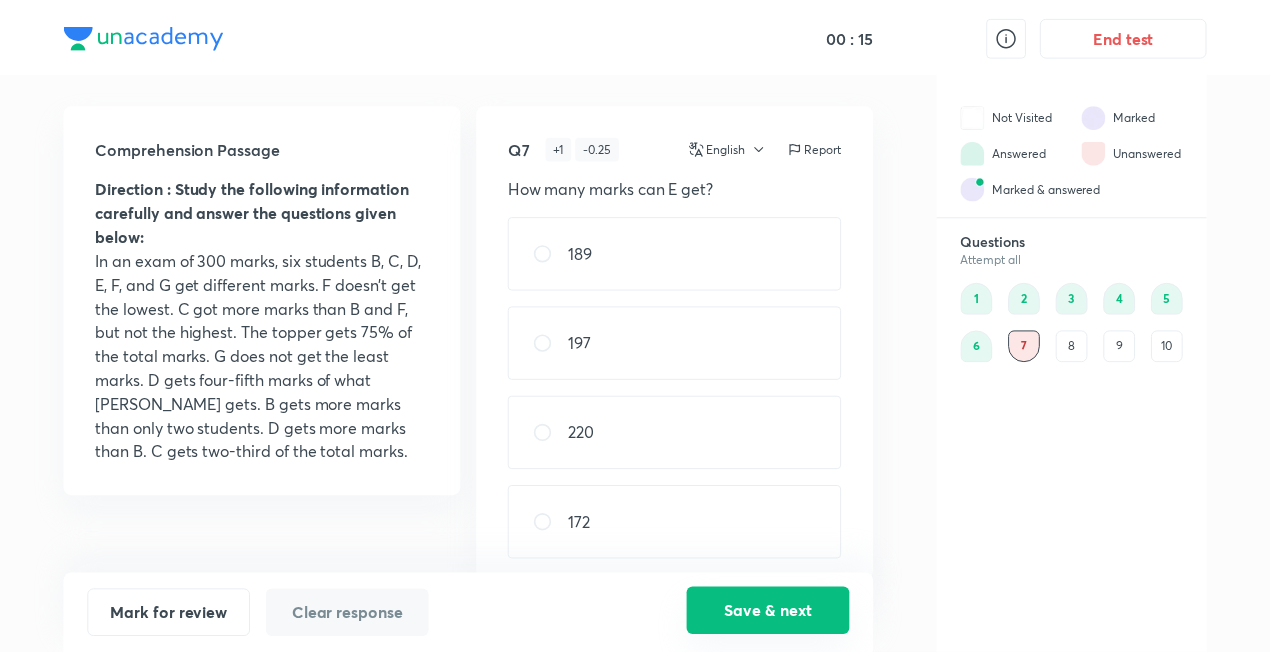 scroll, scrollTop: 0, scrollLeft: 0, axis: both 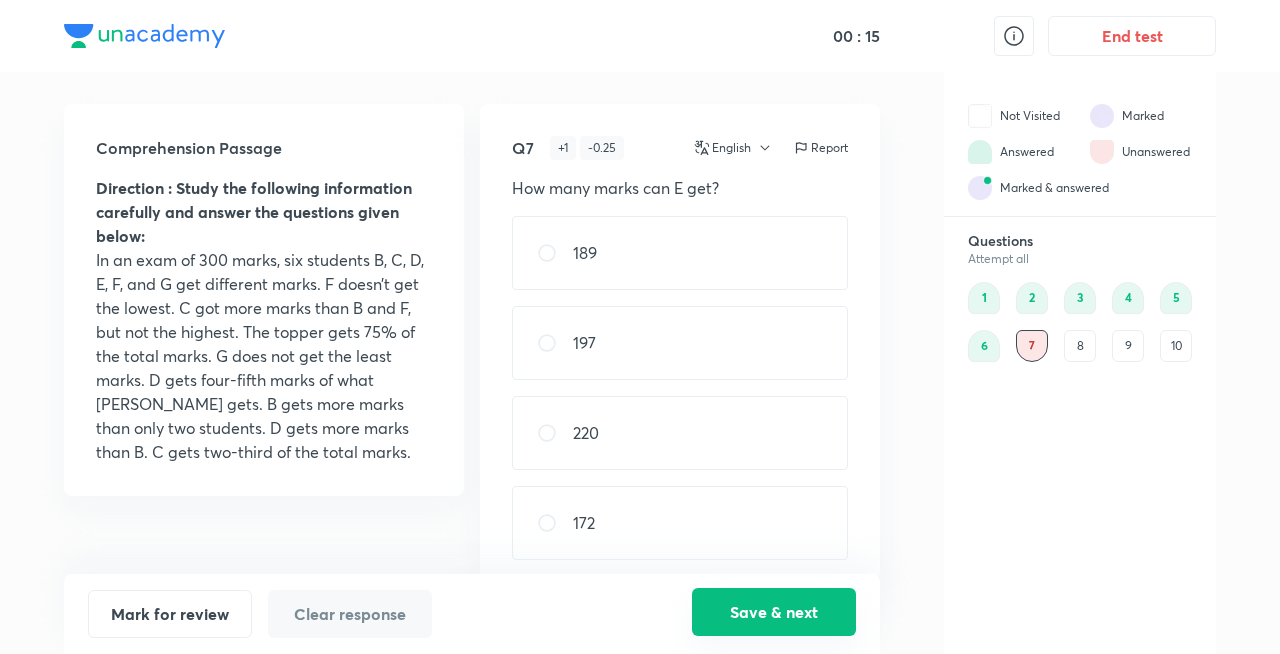 click on "Save & next" at bounding box center [774, 612] 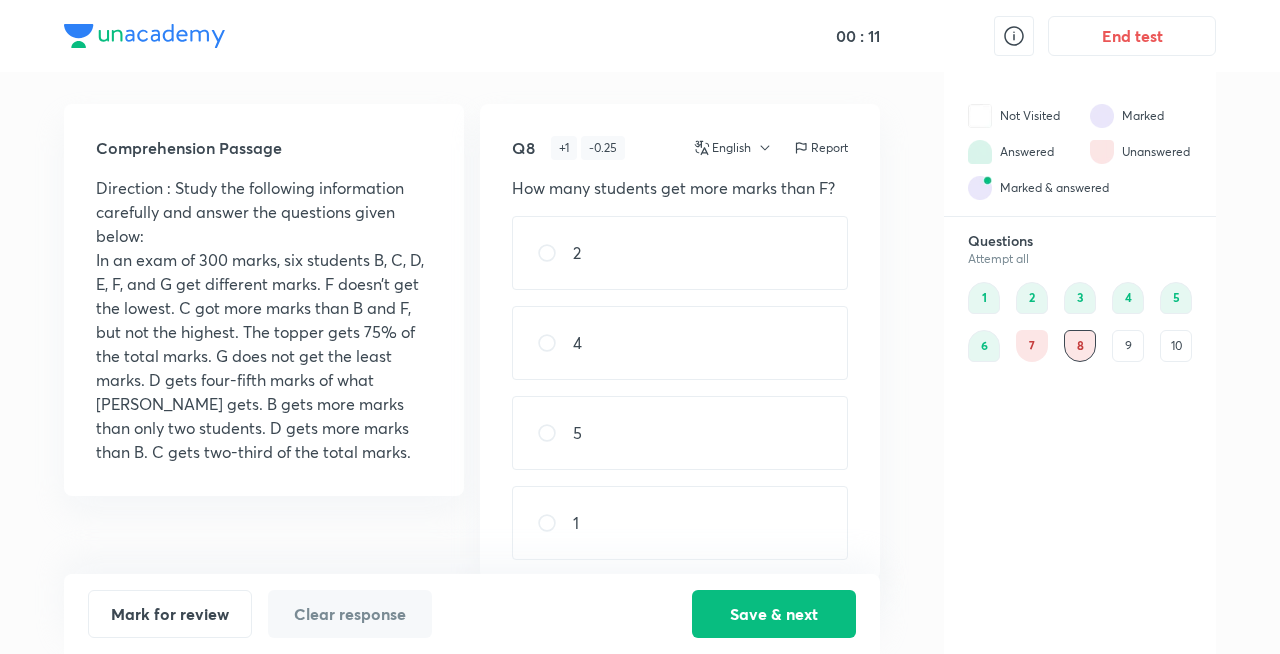 click at bounding box center [555, 523] 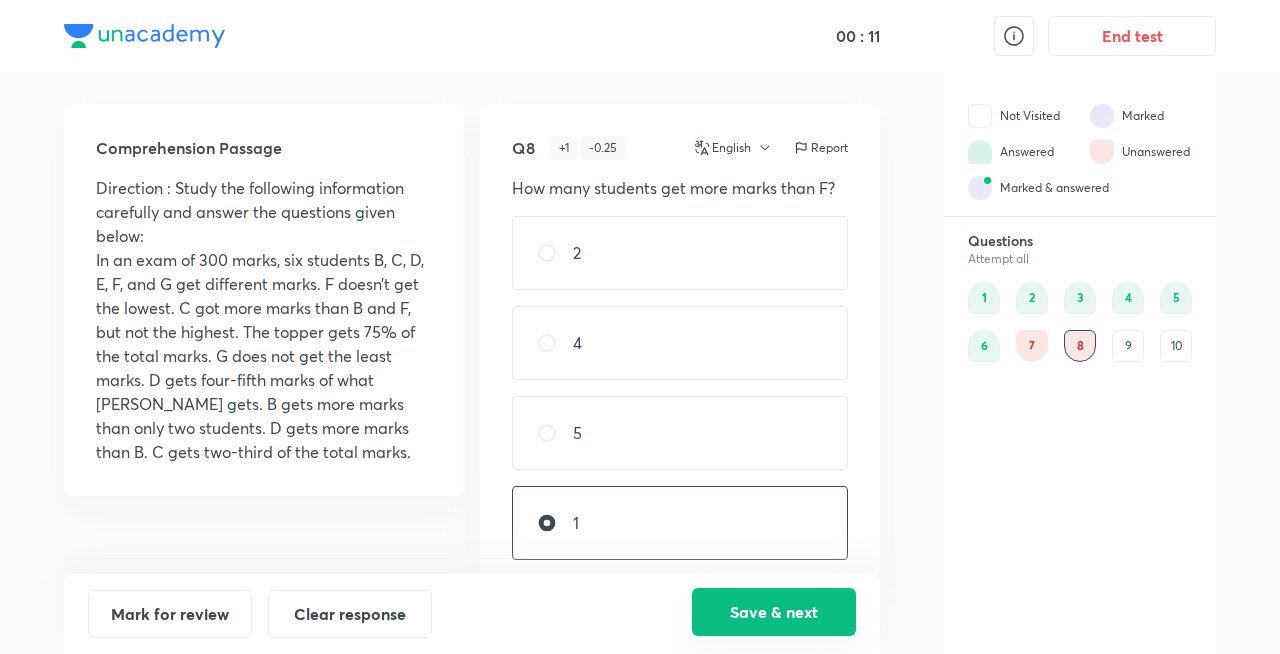 click on "Save & next" at bounding box center [774, 612] 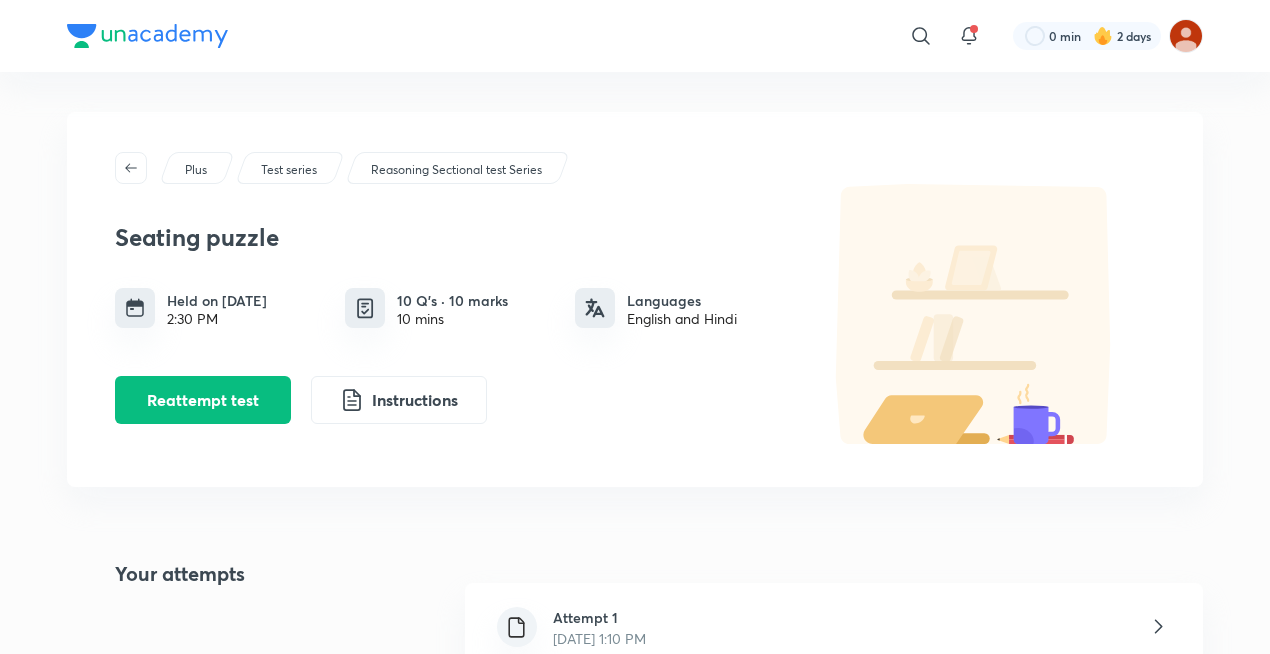 click on "10 Q’s · 10 marks 10 mins" at bounding box center [450, 308] 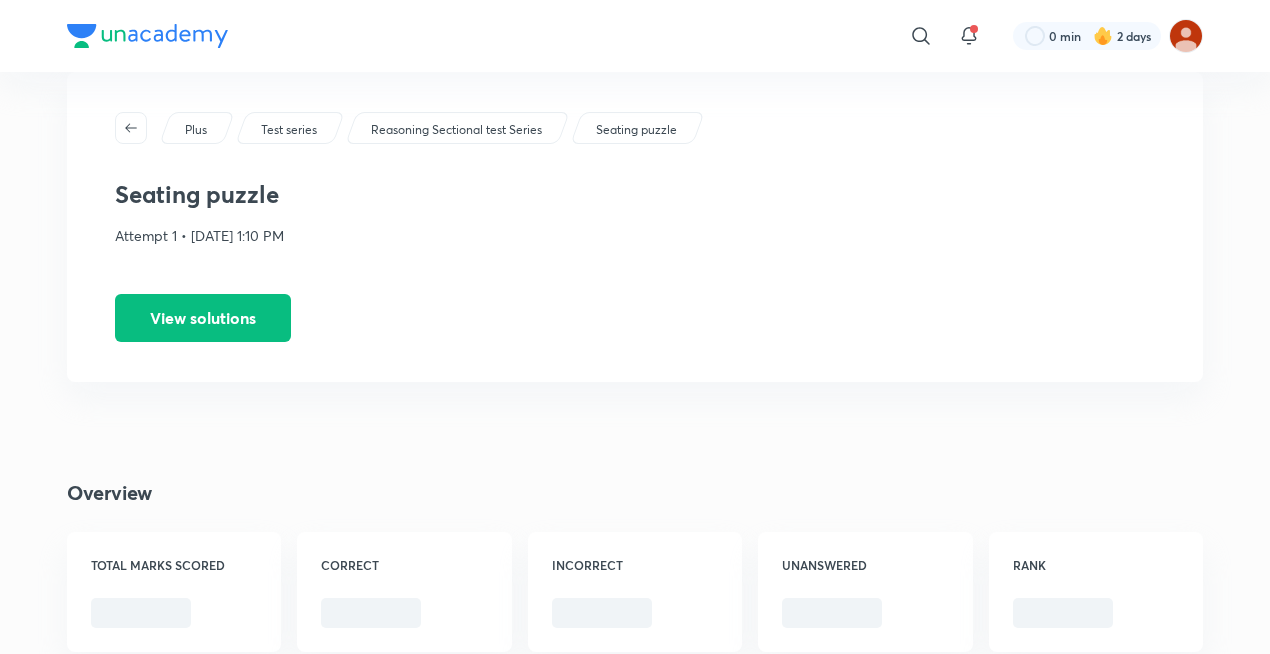 scroll, scrollTop: 42, scrollLeft: 0, axis: vertical 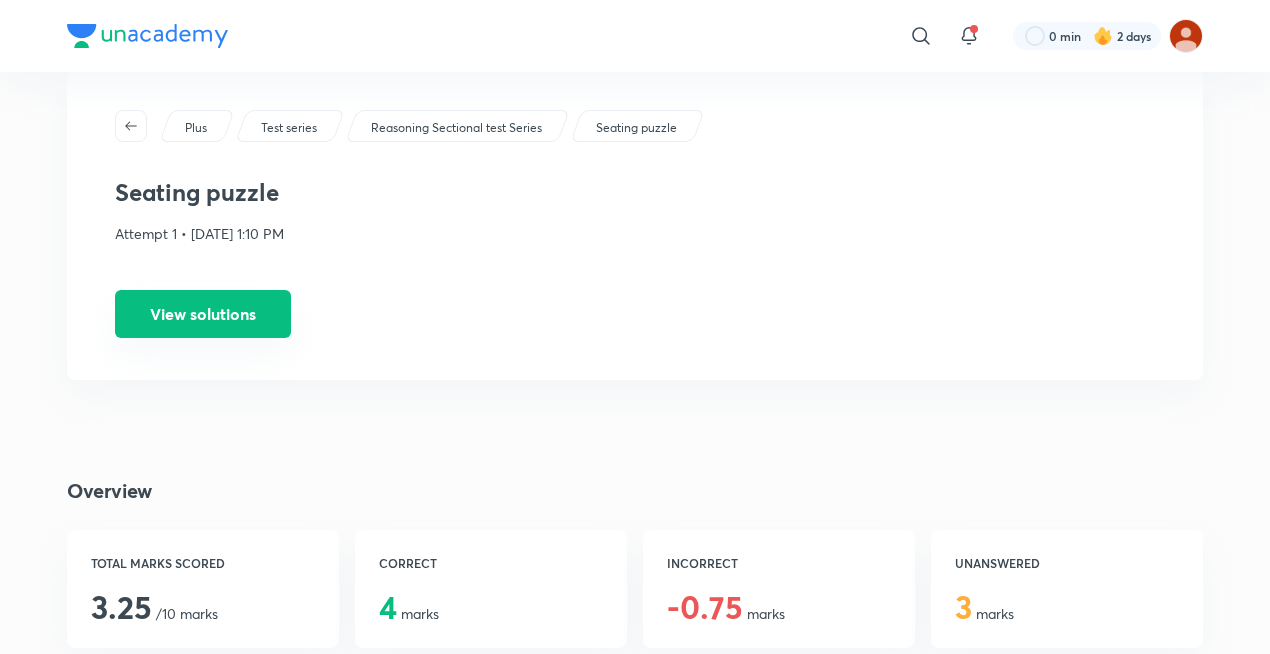 click on "View solutions" at bounding box center (203, 314) 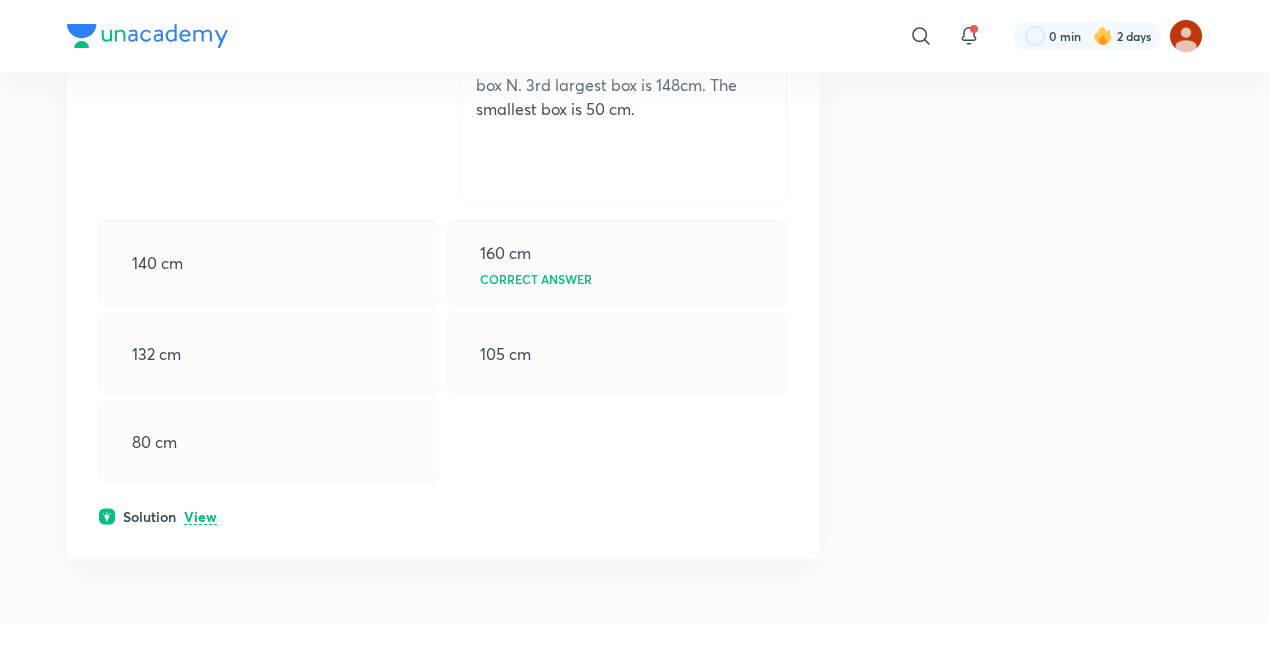 scroll, scrollTop: 10616, scrollLeft: 0, axis: vertical 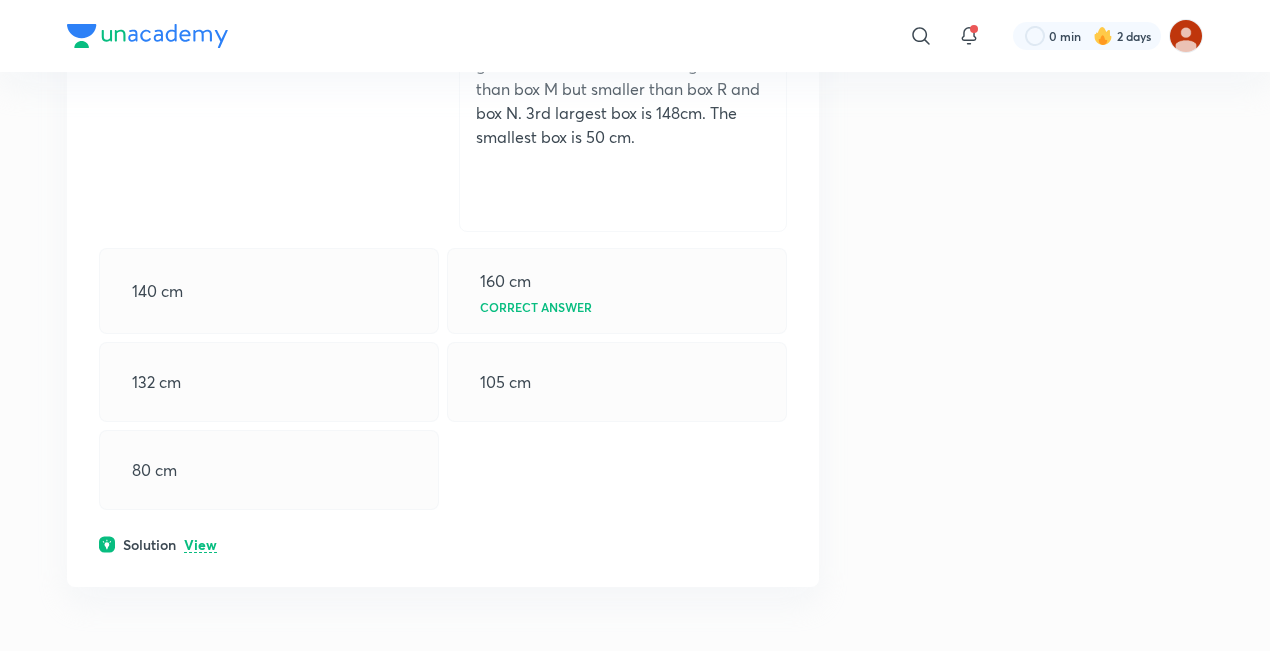 click on "View" at bounding box center (200, 545) 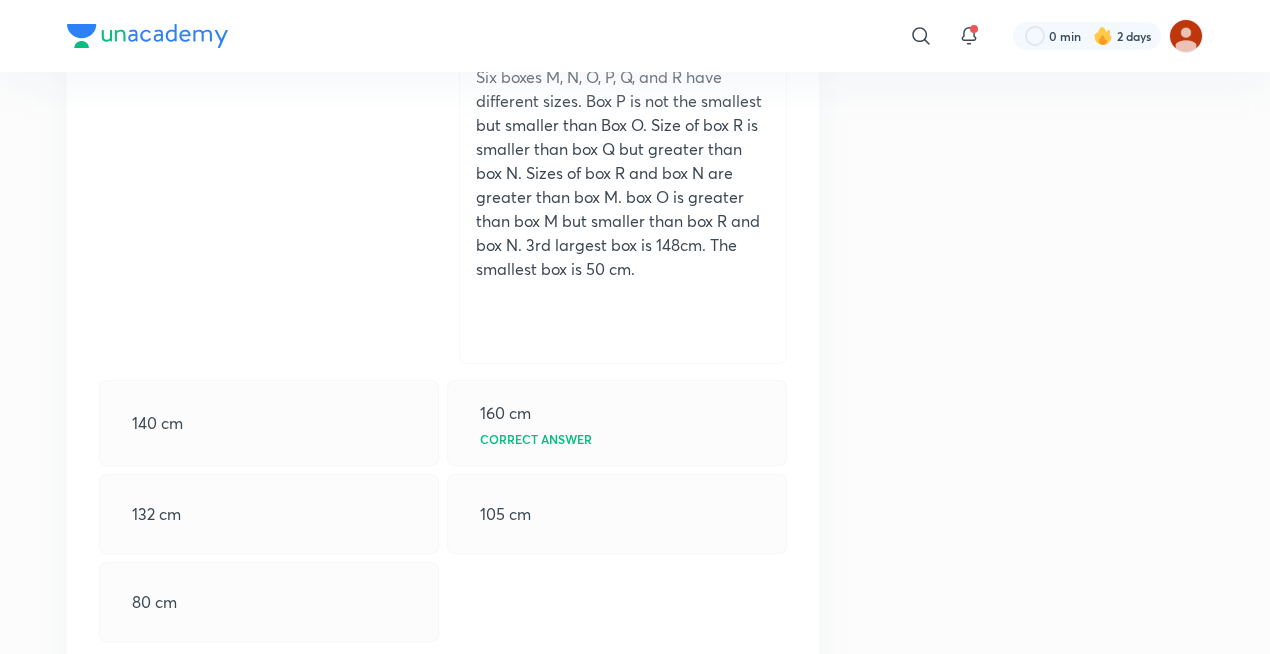 scroll, scrollTop: 10484, scrollLeft: 0, axis: vertical 